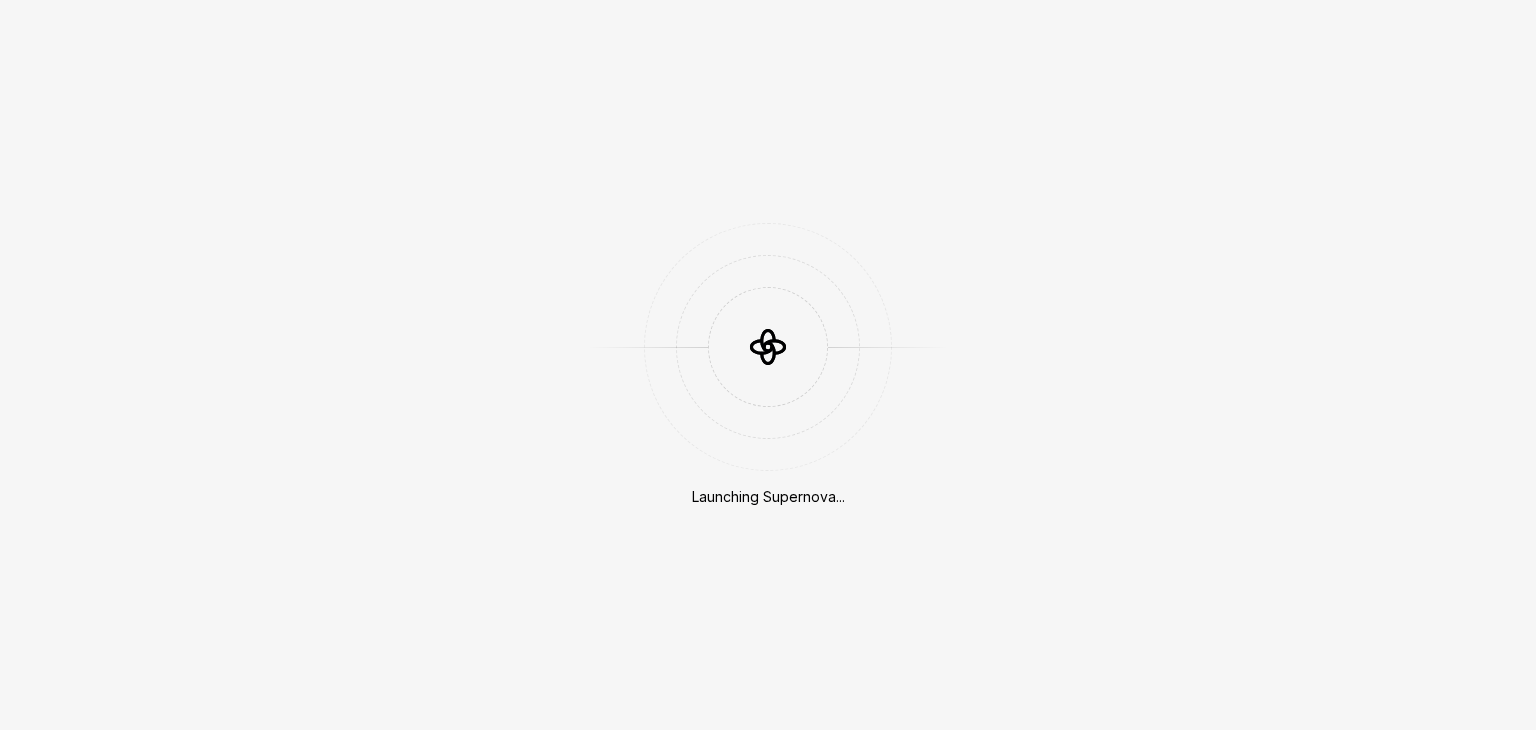 scroll, scrollTop: 0, scrollLeft: 0, axis: both 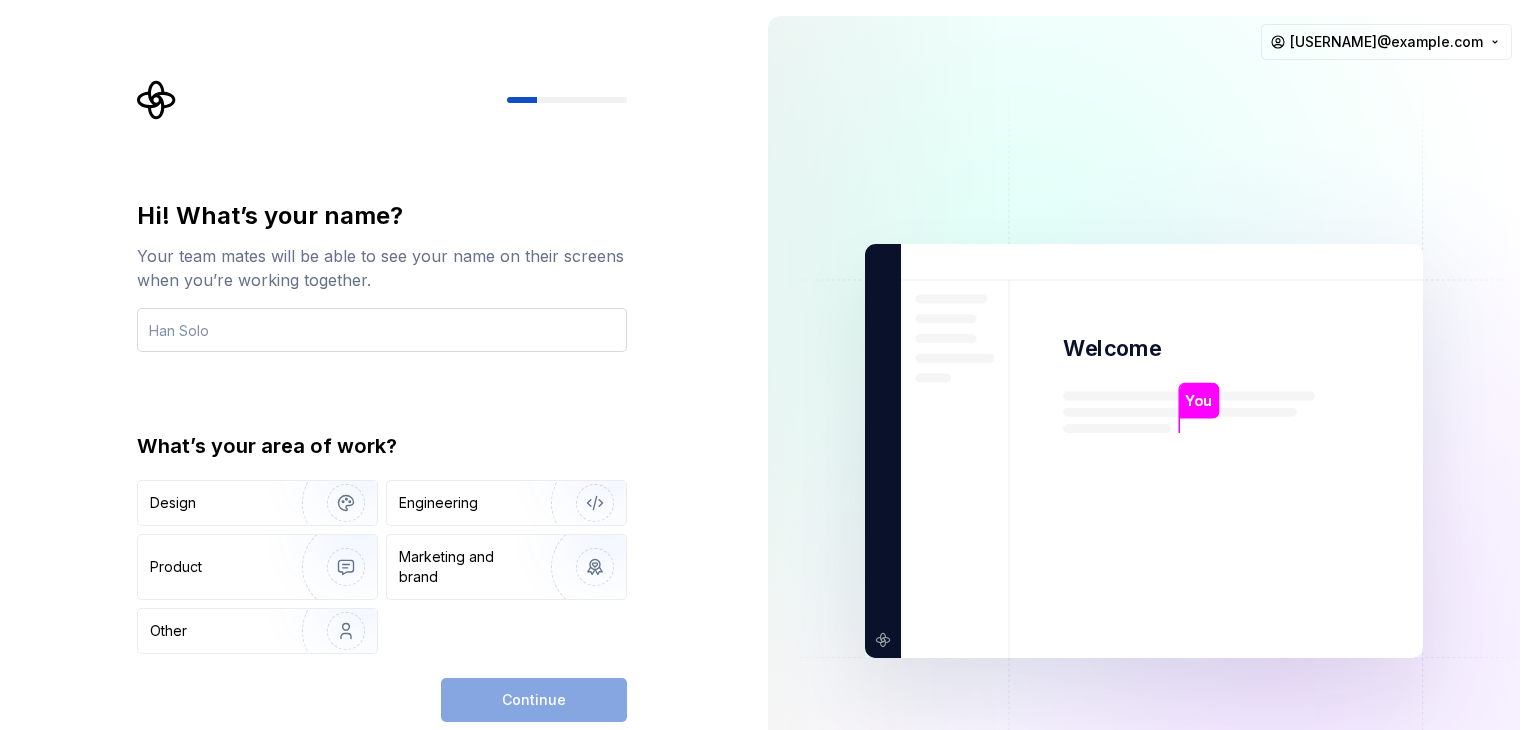 click at bounding box center [382, 330] 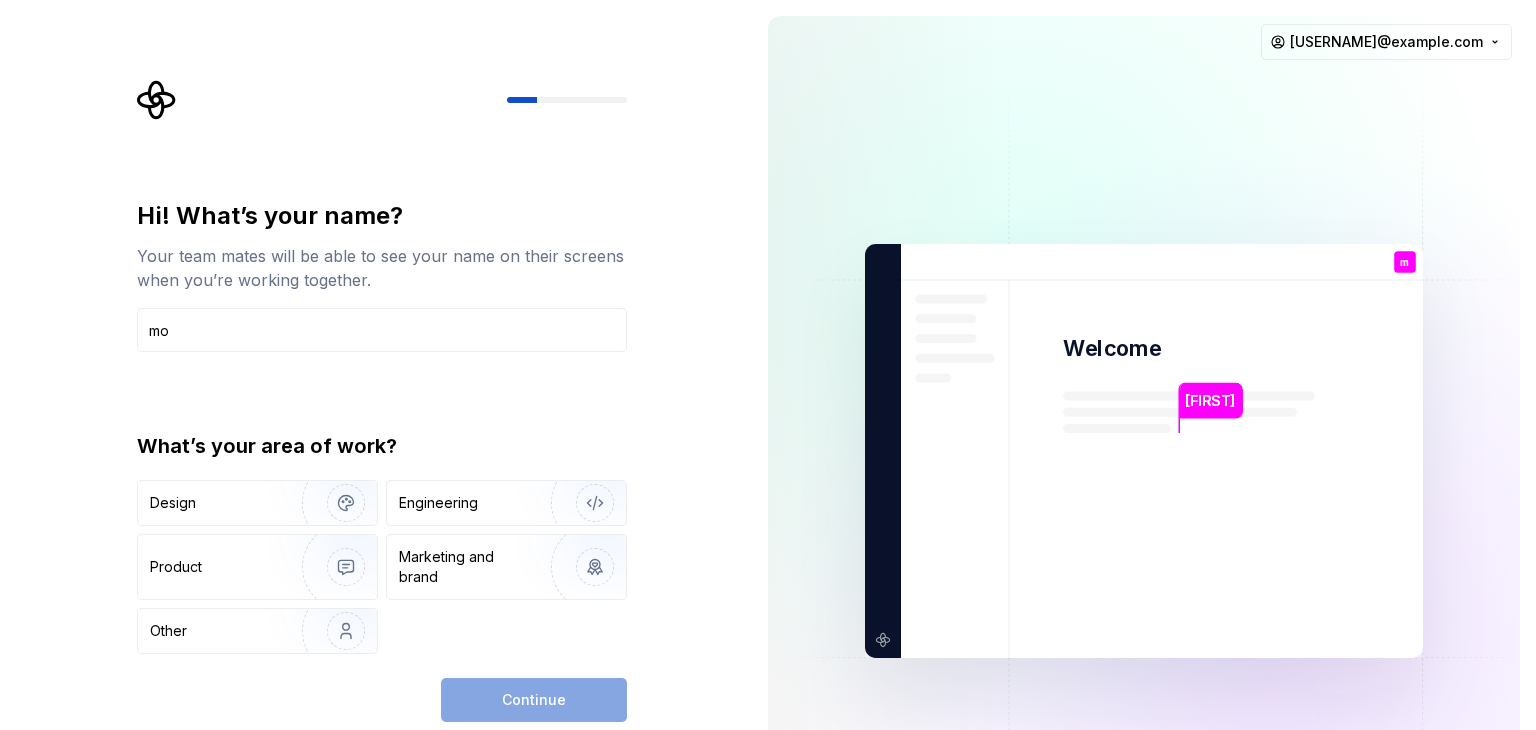 type on "m" 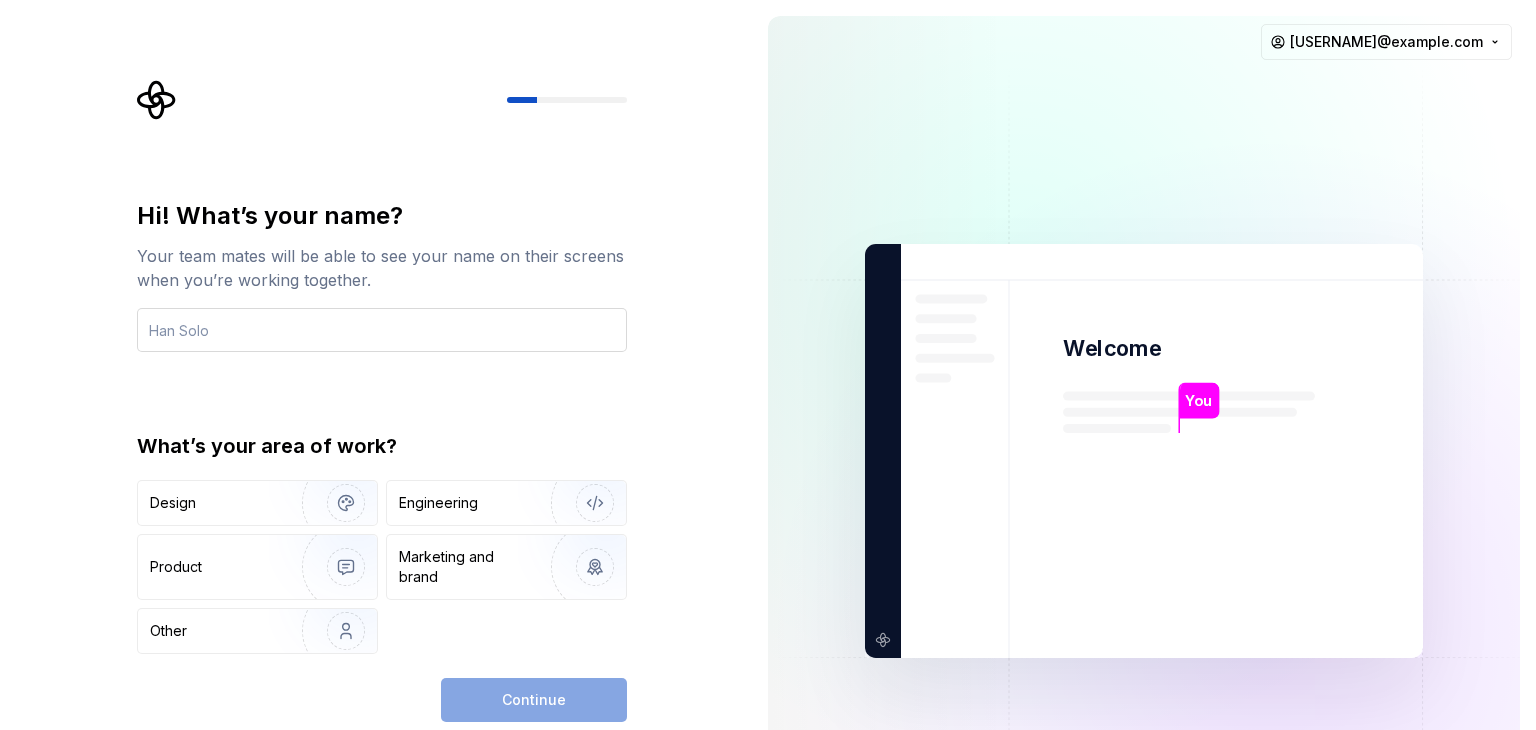 click at bounding box center [382, 330] 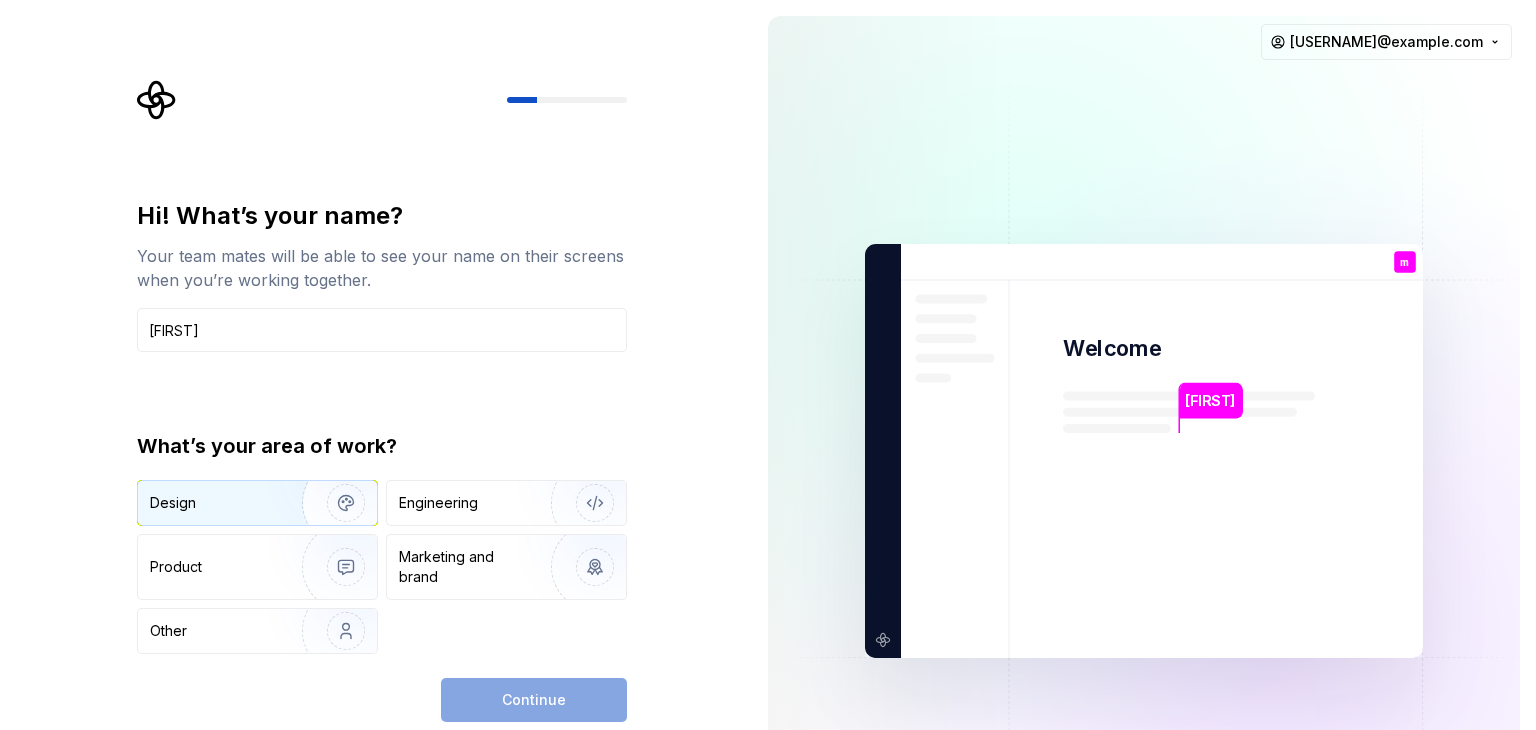 click on "Design" at bounding box center [173, 503] 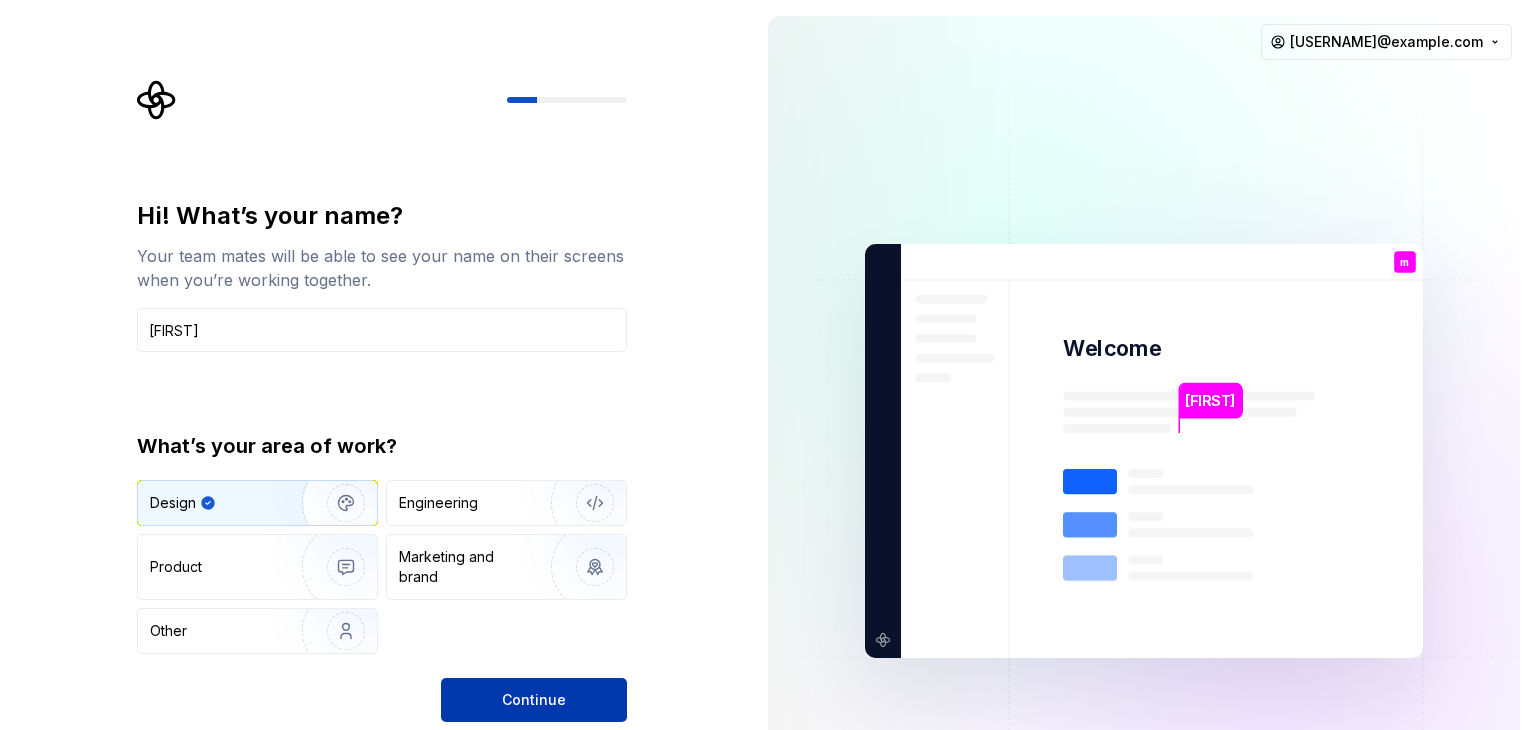 click on "Continue" at bounding box center [534, 700] 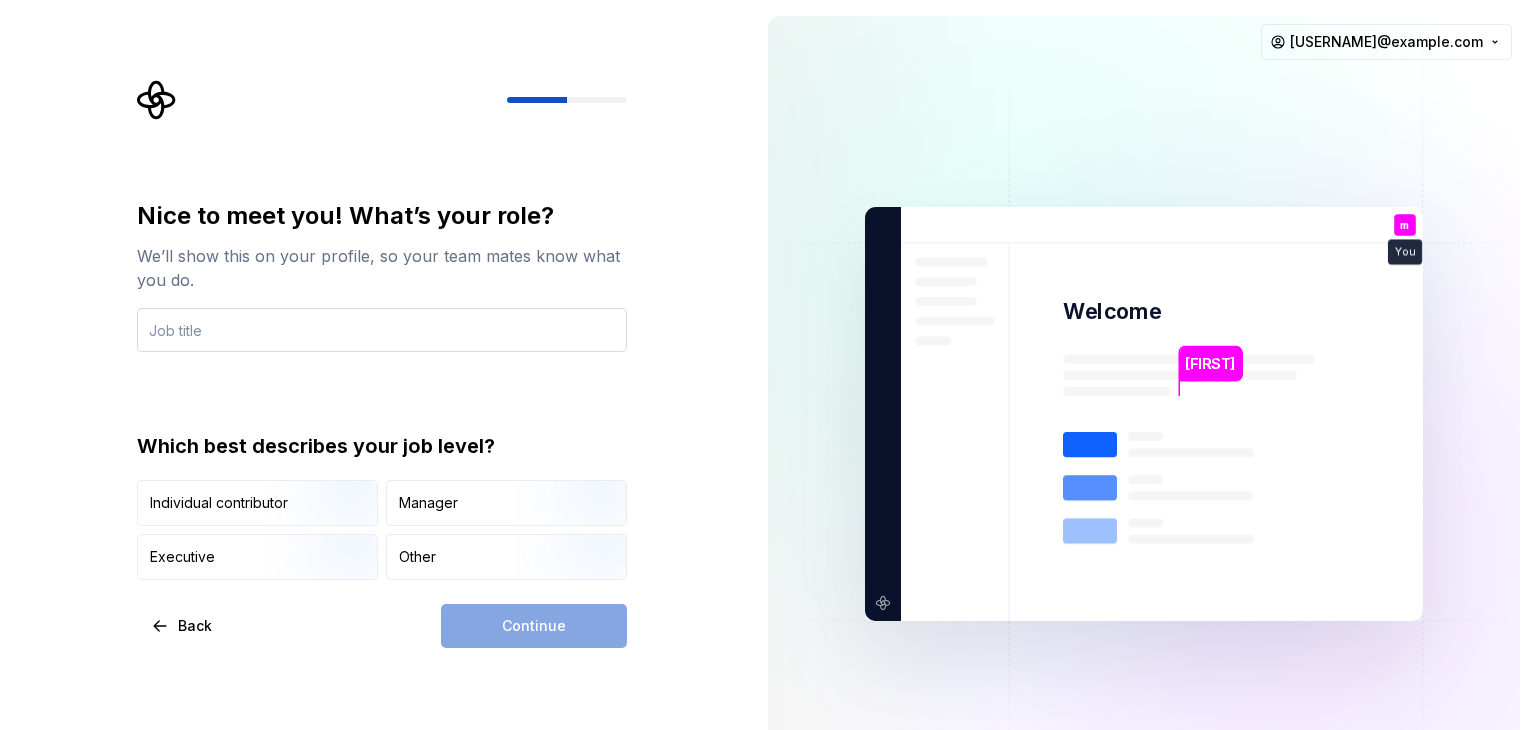 click at bounding box center (382, 330) 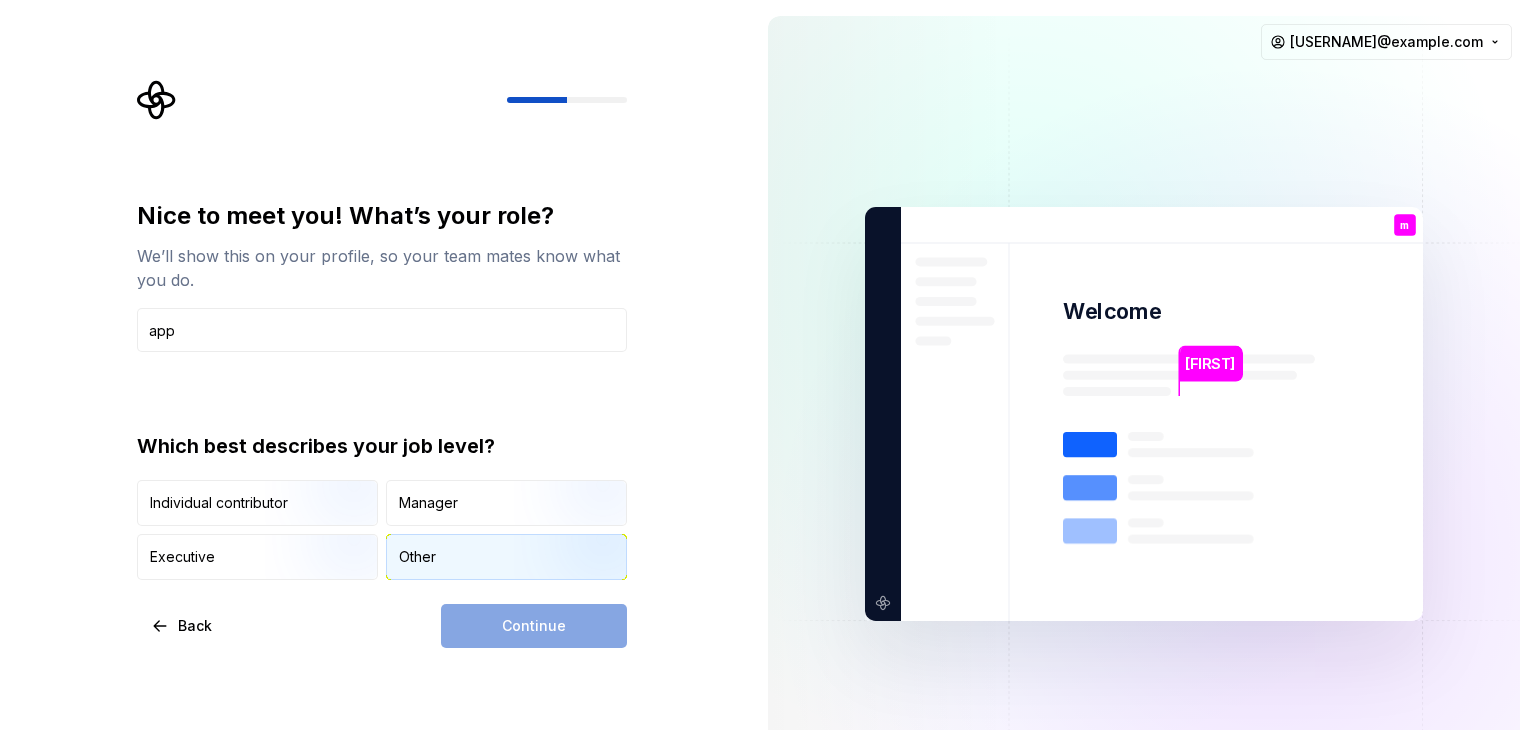 click on "Other" at bounding box center (506, 557) 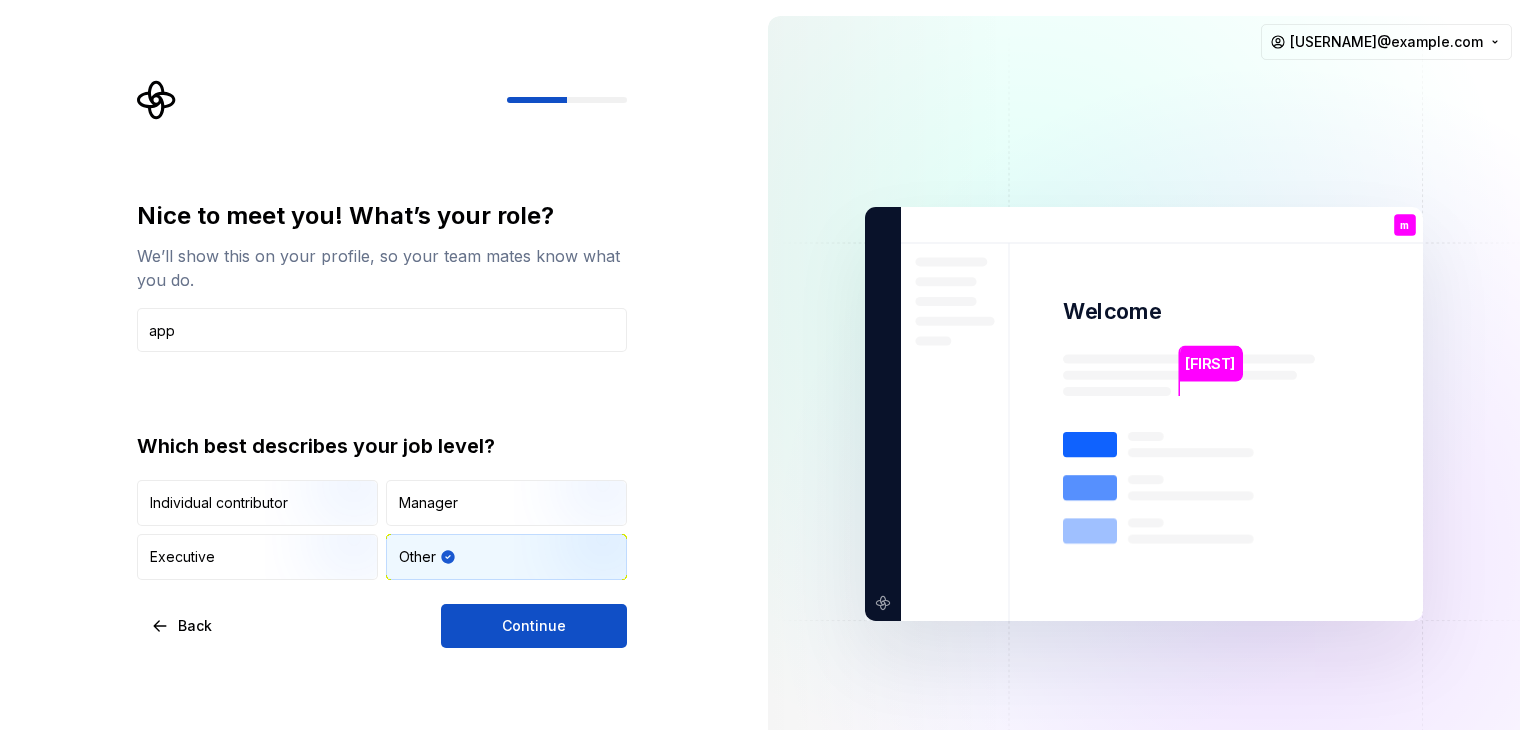 click on "Nice to meet you! What’s your role? We’ll show this on your profile, so your team mates know what you do. app" at bounding box center [382, 276] 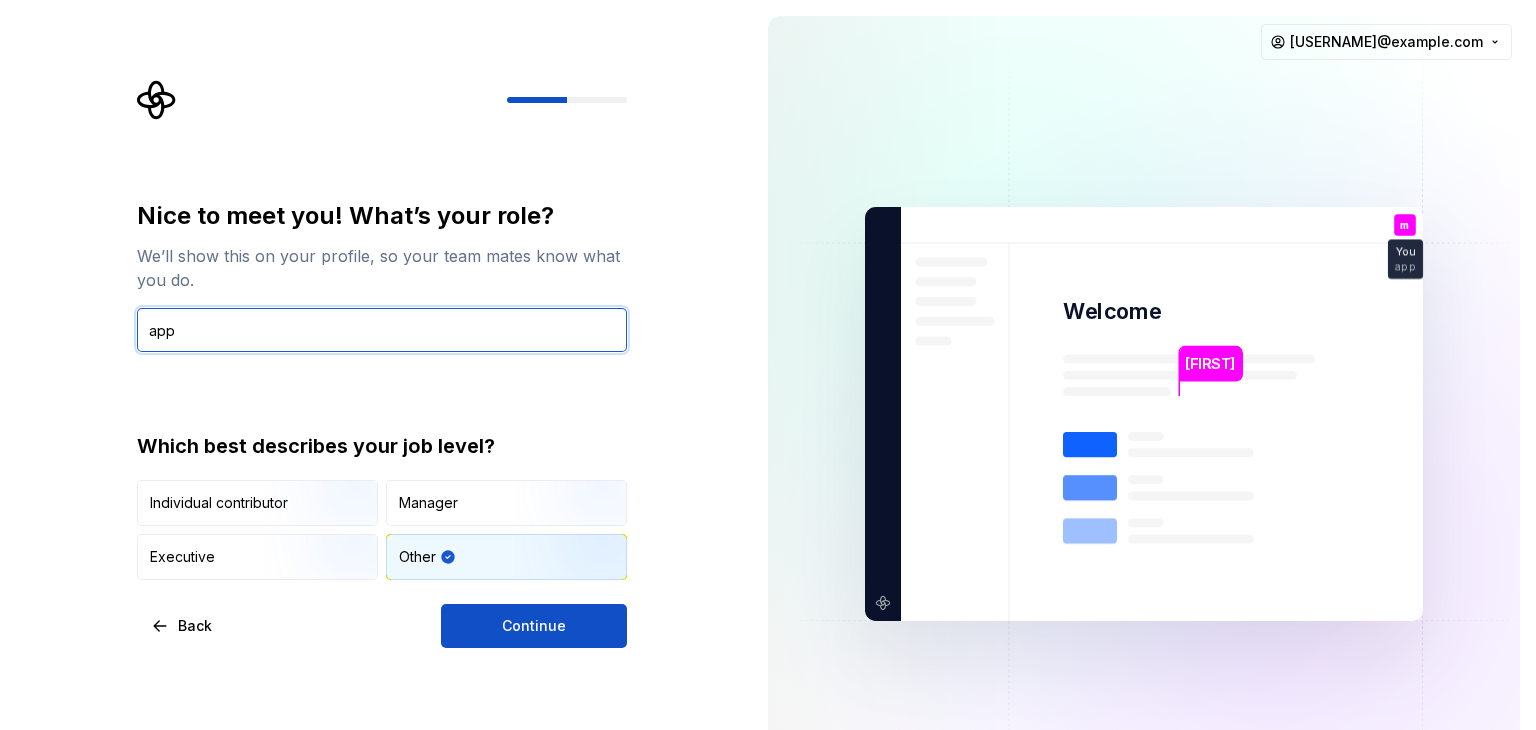 click on "app" at bounding box center [382, 330] 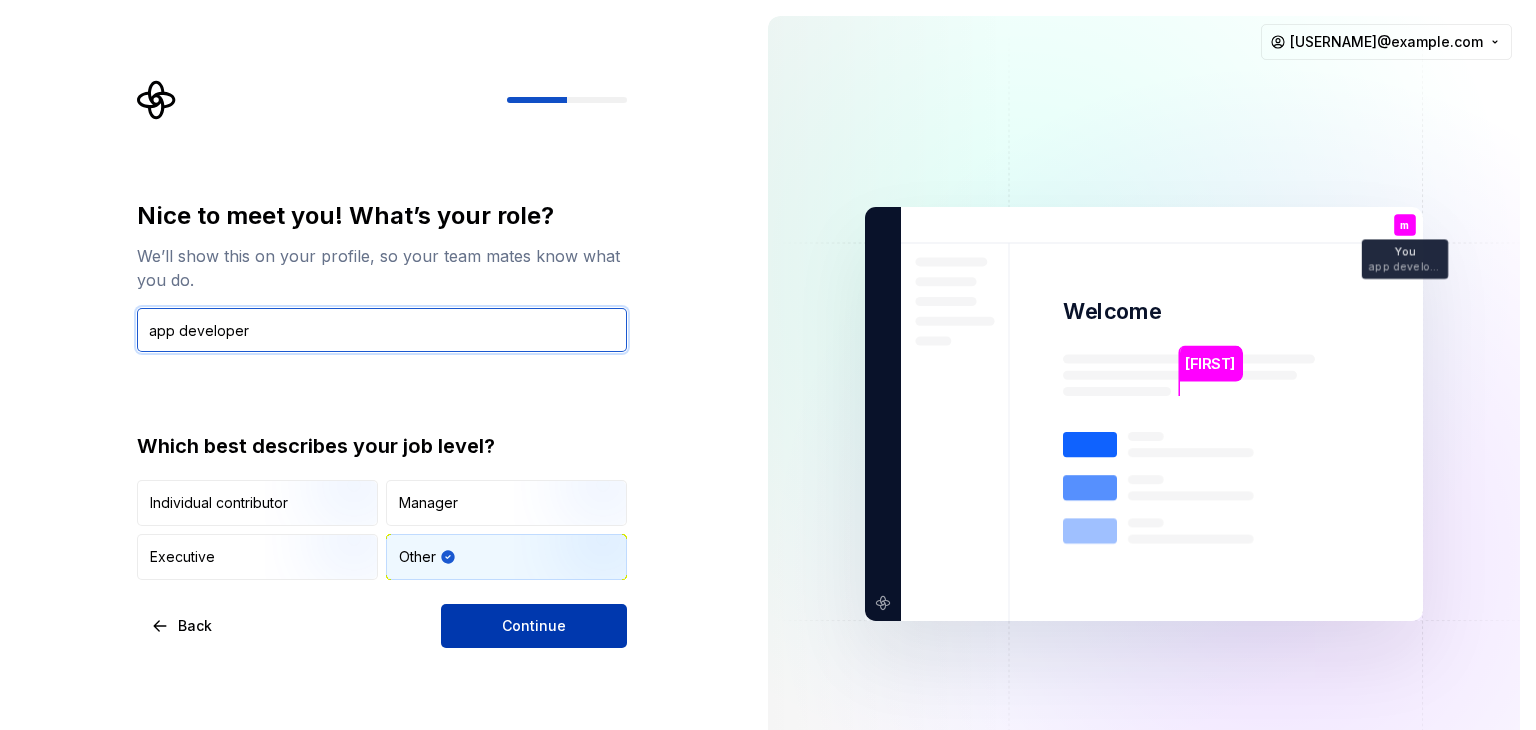 type on "app developer" 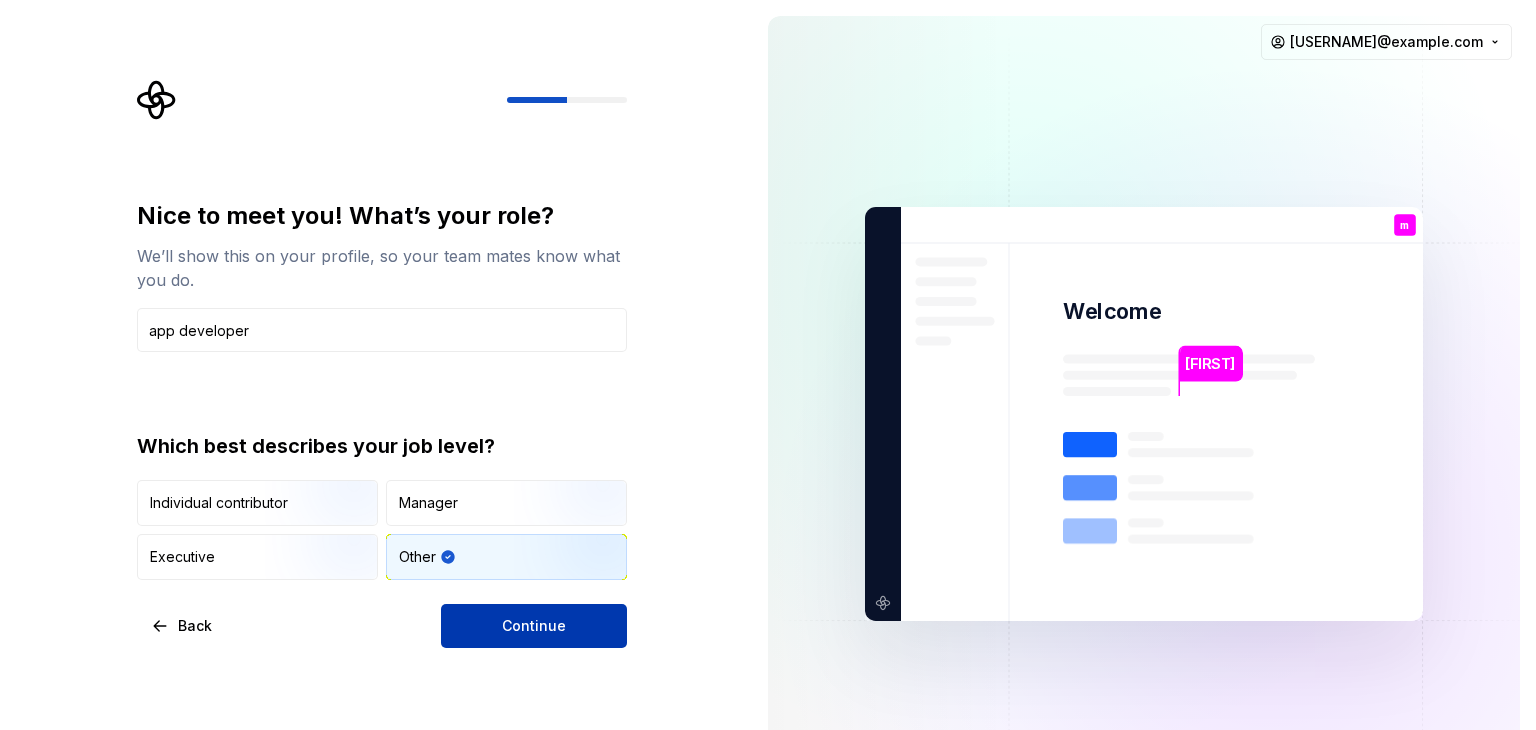 click on "Continue" at bounding box center [534, 626] 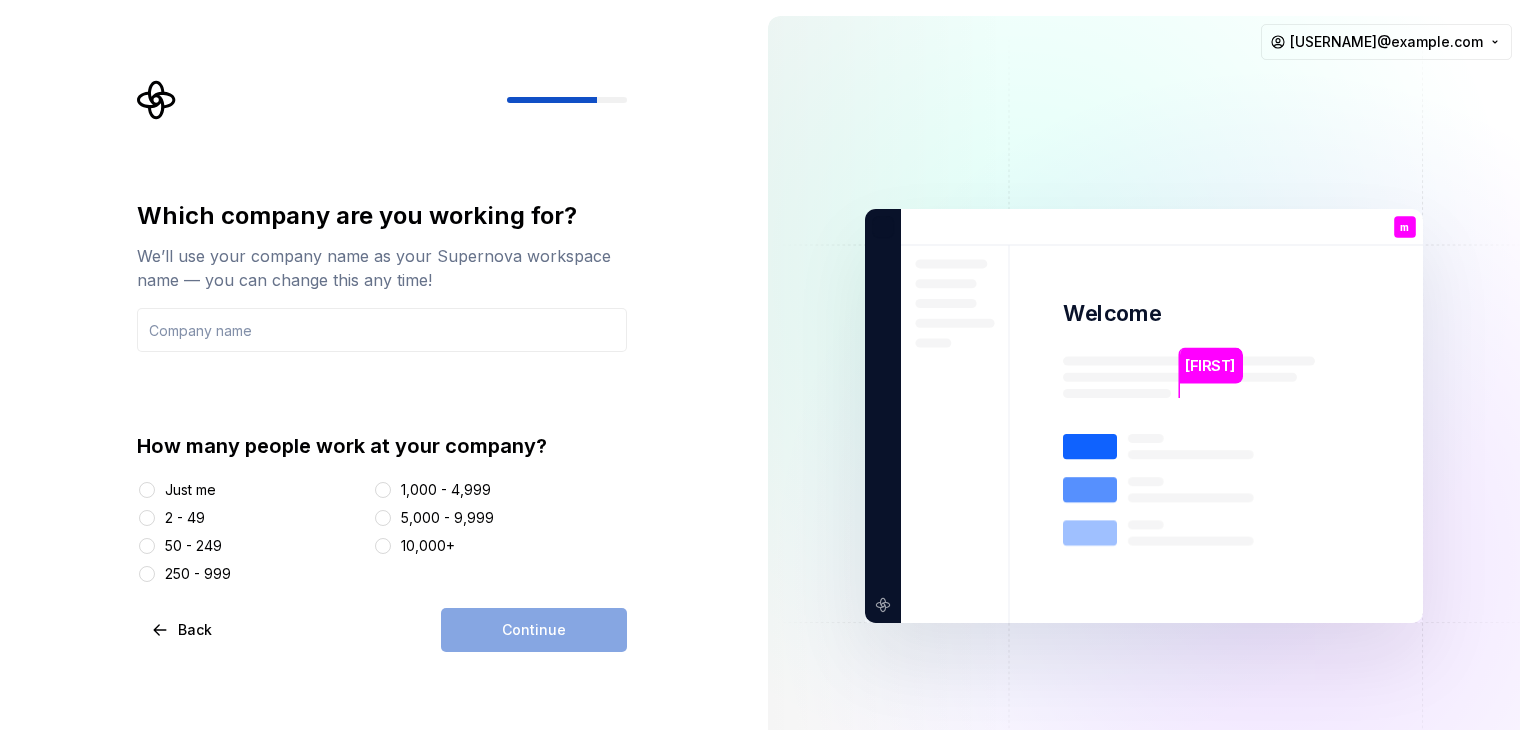 click on "Just me" at bounding box center (251, 490) 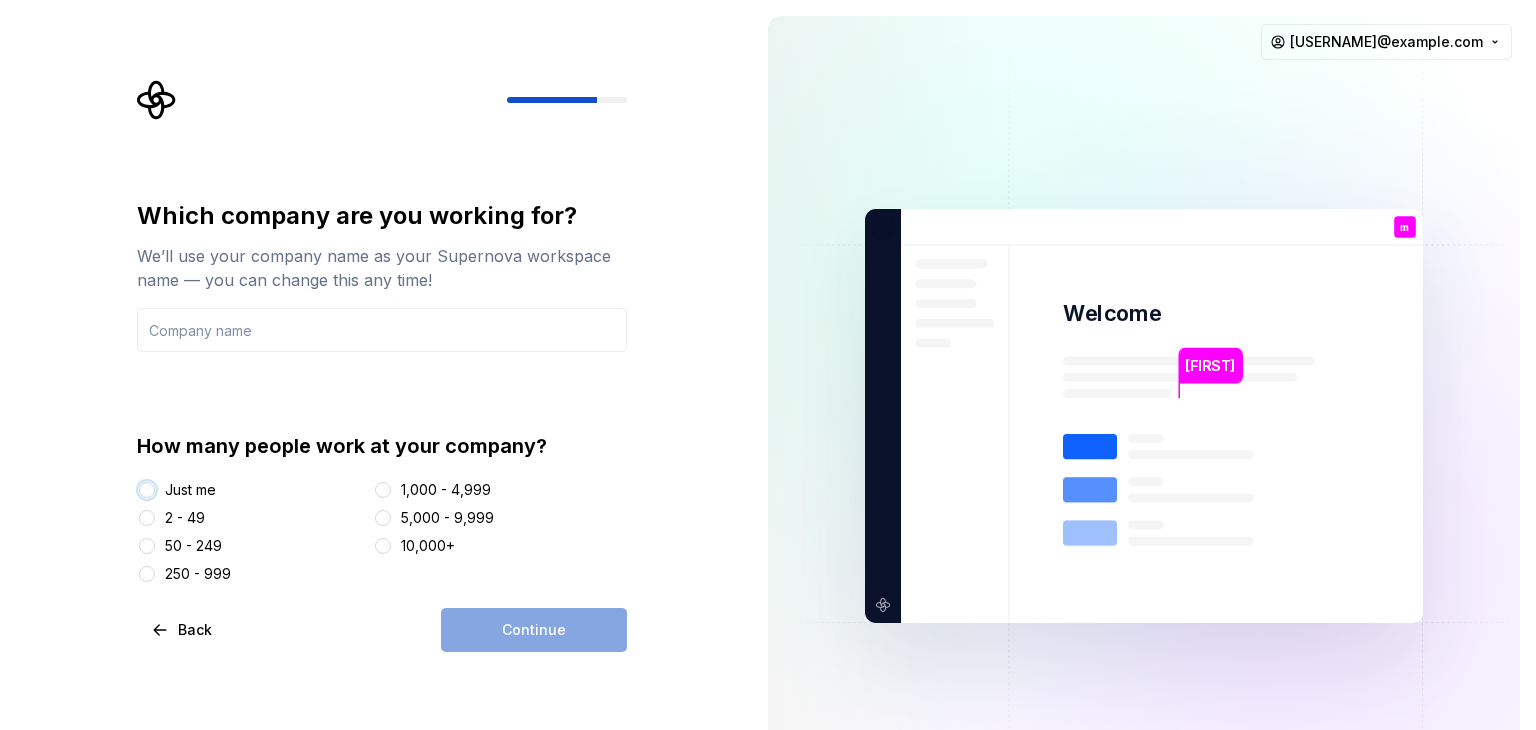 click on "Just me" at bounding box center (147, 490) 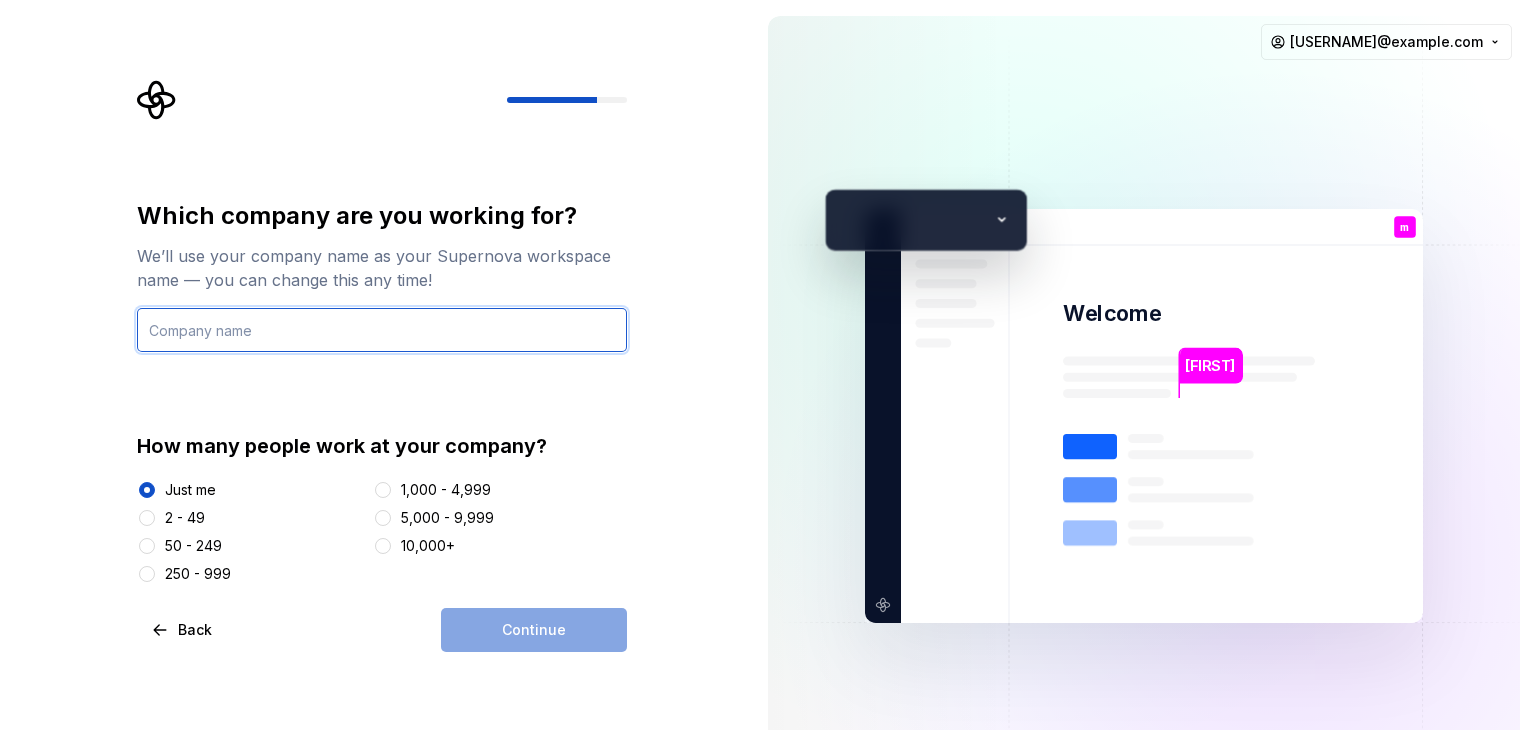 click at bounding box center [382, 330] 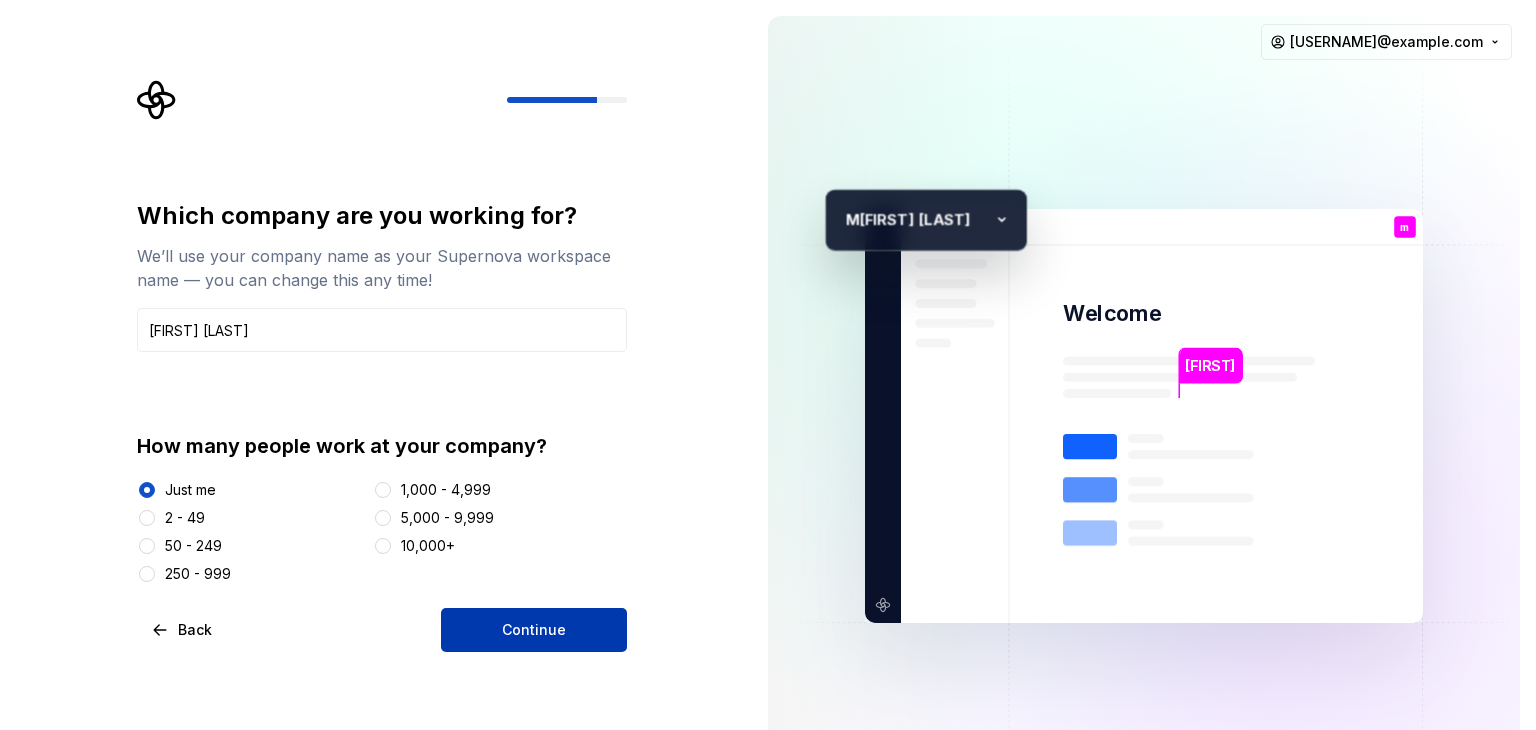 click on "Continue" at bounding box center (534, 630) 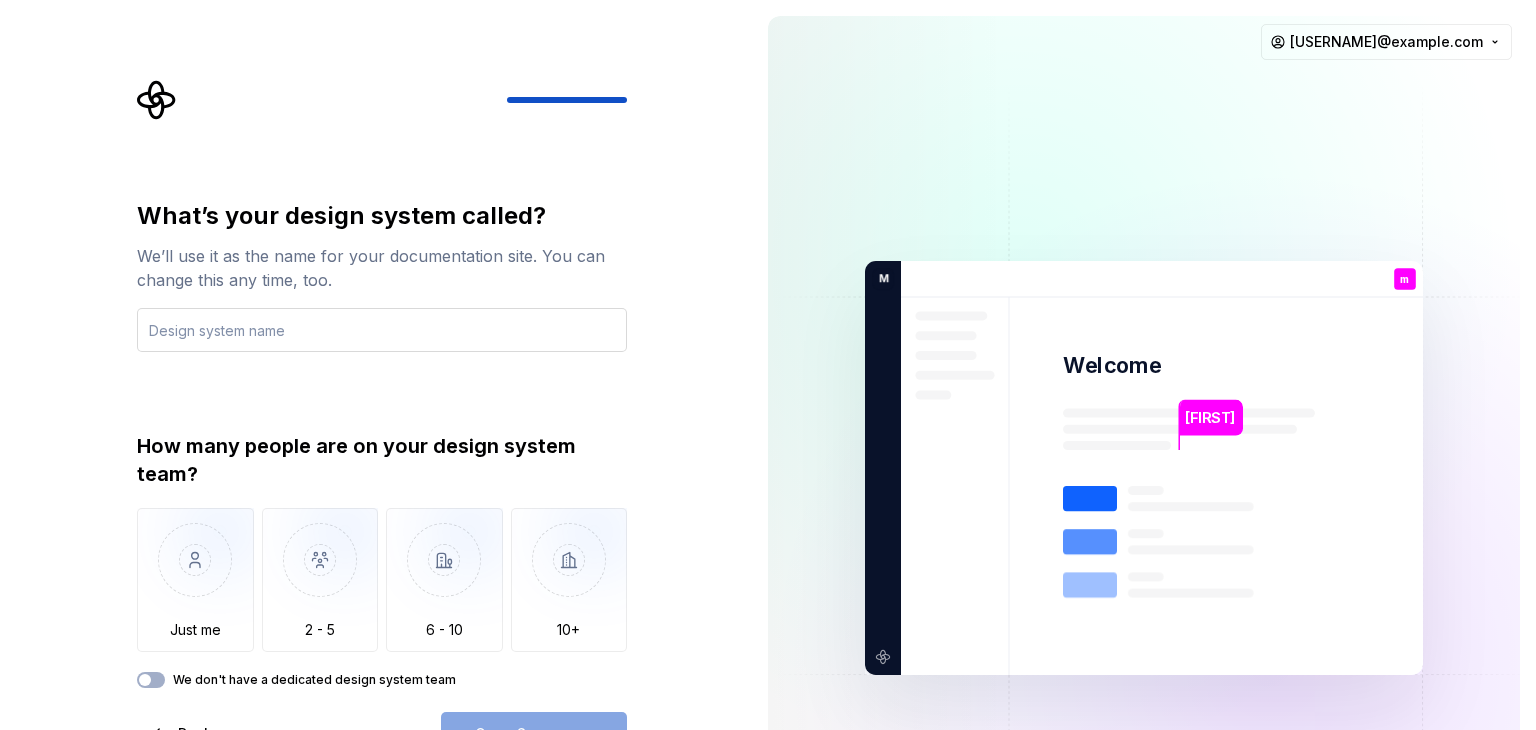 click at bounding box center [382, 330] 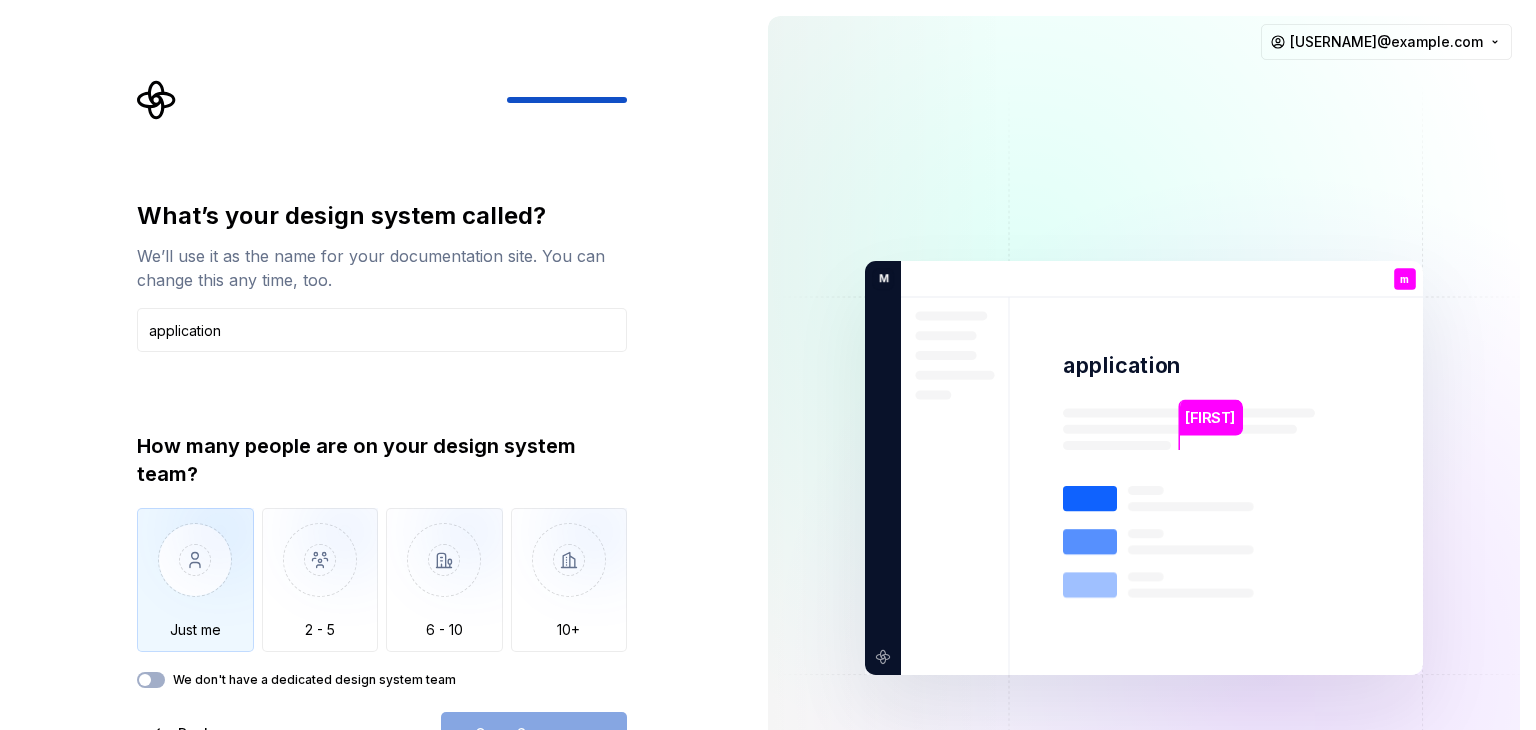 type on "application" 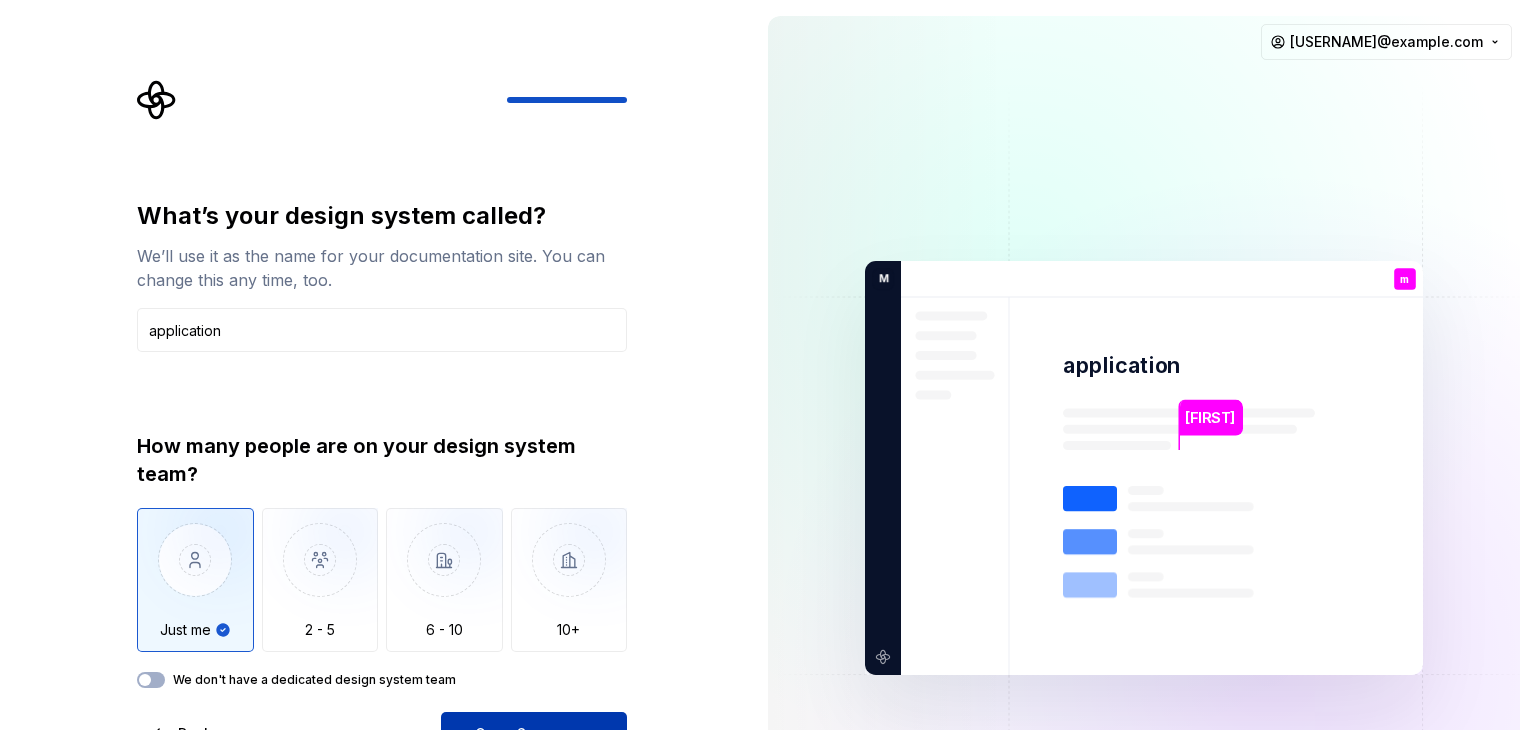 click on "Open Supernova" at bounding box center (534, 734) 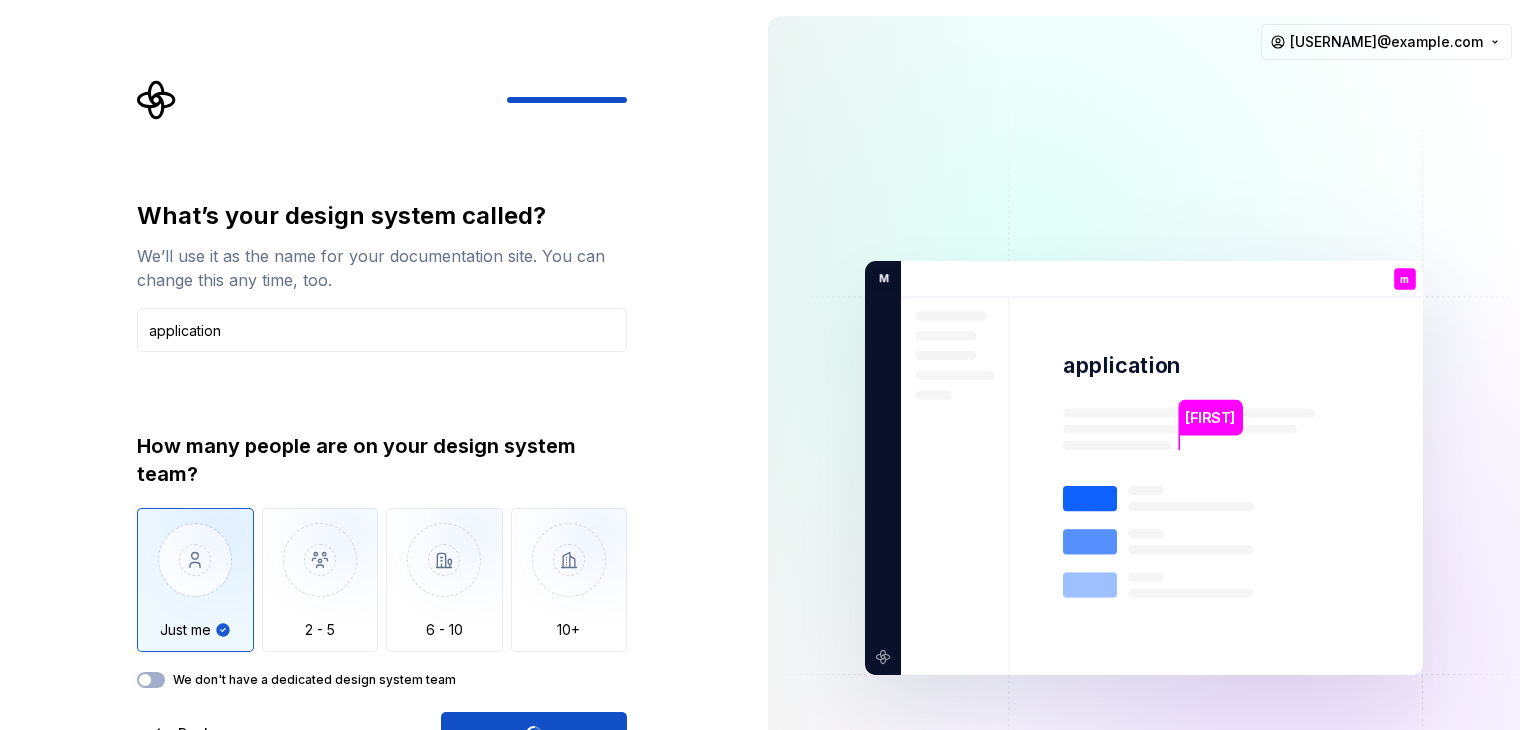click on "What’s your design system called?" at bounding box center [382, 216] 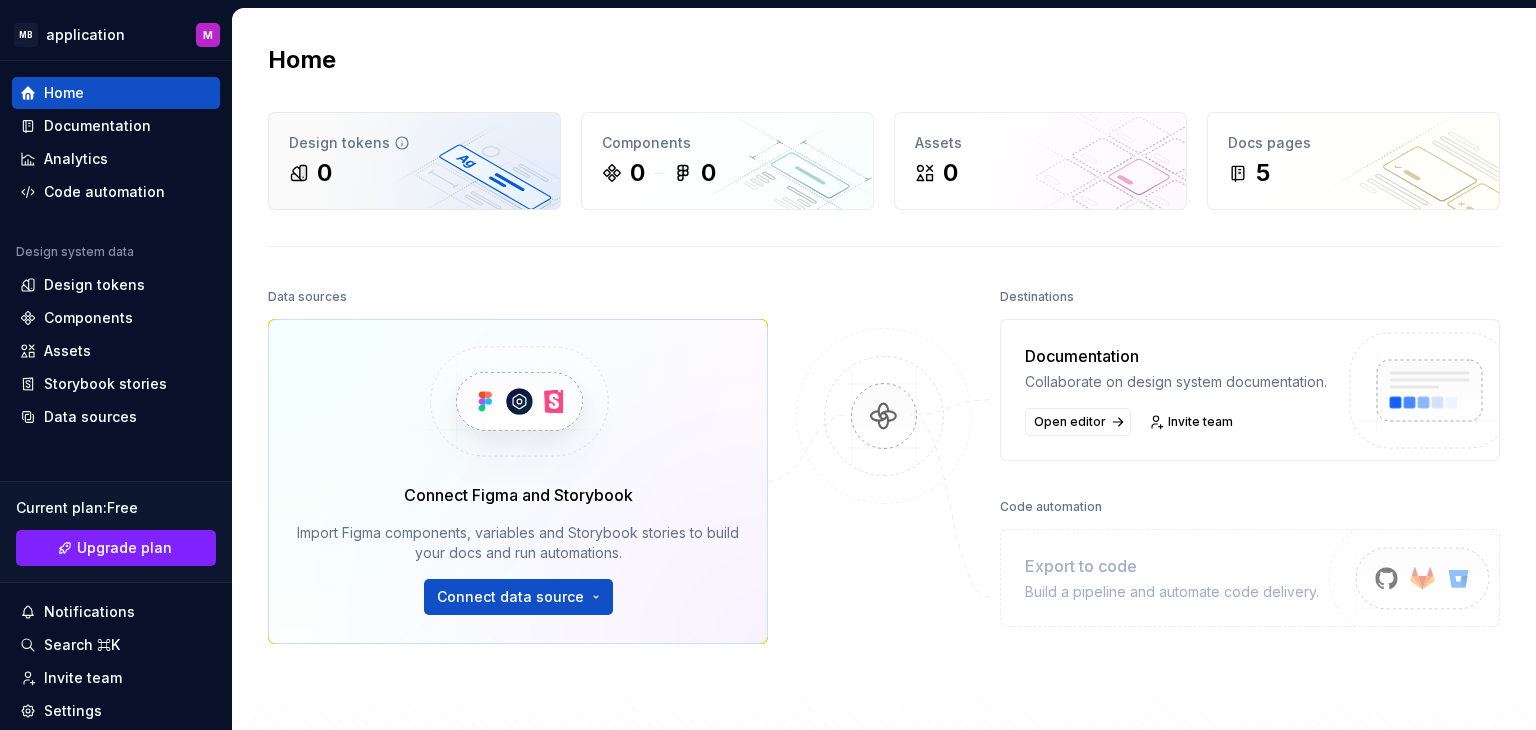 click on "0" at bounding box center [414, 173] 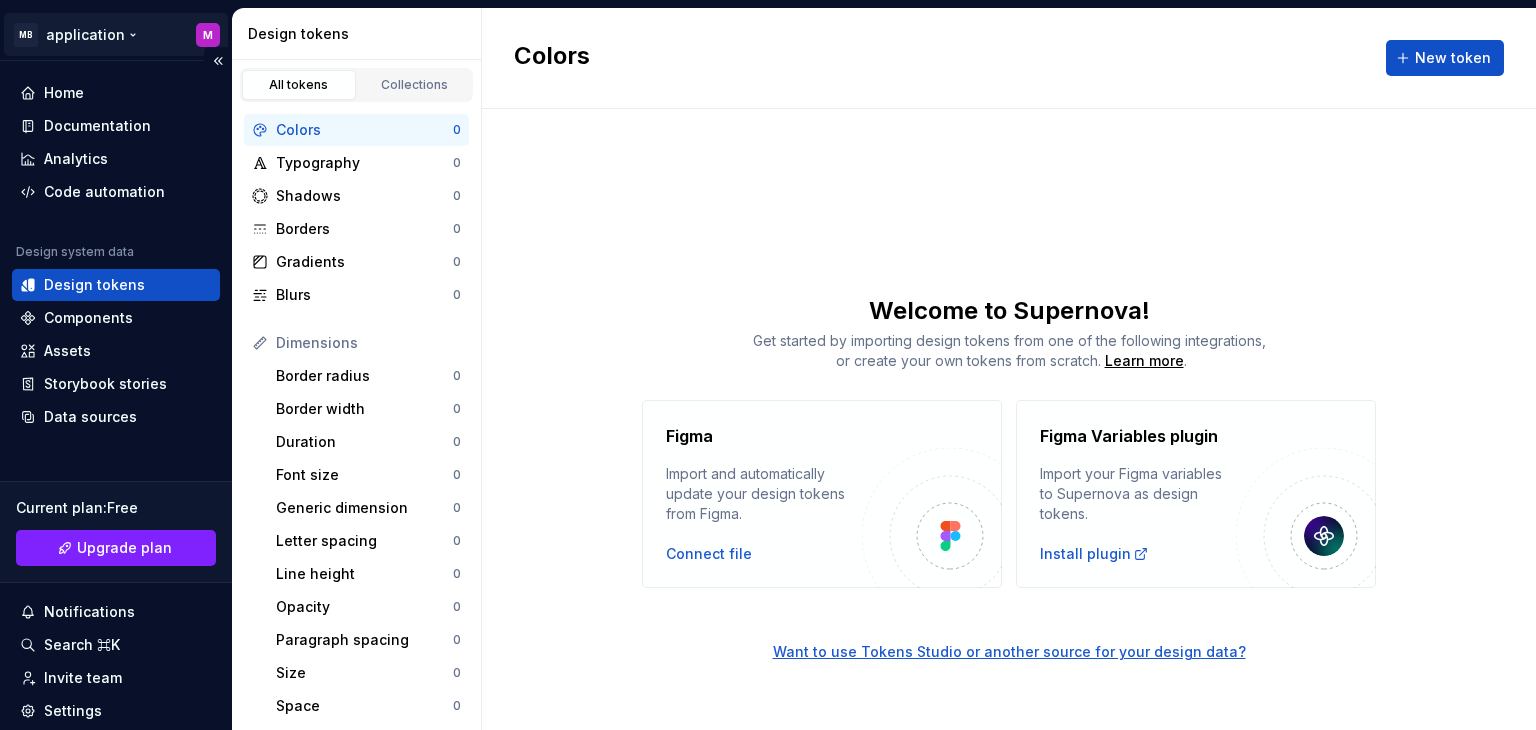 click on "MB application M Home Documentation Analytics Code automation Design system data Design tokens Components Assets Storybook stories Data sources Current plan :  Free Upgrade plan Notifications Search ⌘K Invite team Settings Contact support Help Design tokens All tokens Collections Colors 0 Typography 0 Shadows 0 Borders 0 Gradients 0 Blurs 0 Dimensions Border radius 0 Border width 0 Duration 0 Font size 0 Generic dimension 0 Letter spacing 0 Line height 0 Opacity 0 Paragraph spacing 0 Size 0 Space 0 Z-index 0 Options Text decoration 0 Text case 0 Visibility 0 Strings Font family 0 Font weight/style 0 Generic string 0 Product copy 0 Colors New token Welcome to Supernova! Get started by importing design tokens from one of the following integrations,
or create your own tokens from scratch.   Learn more . Figma Import and automatically update your design tokens from Figma. Connect file Figma Variables plugin Import your Figma variables to Supernova as design tokens. Install plugin" at bounding box center (768, 365) 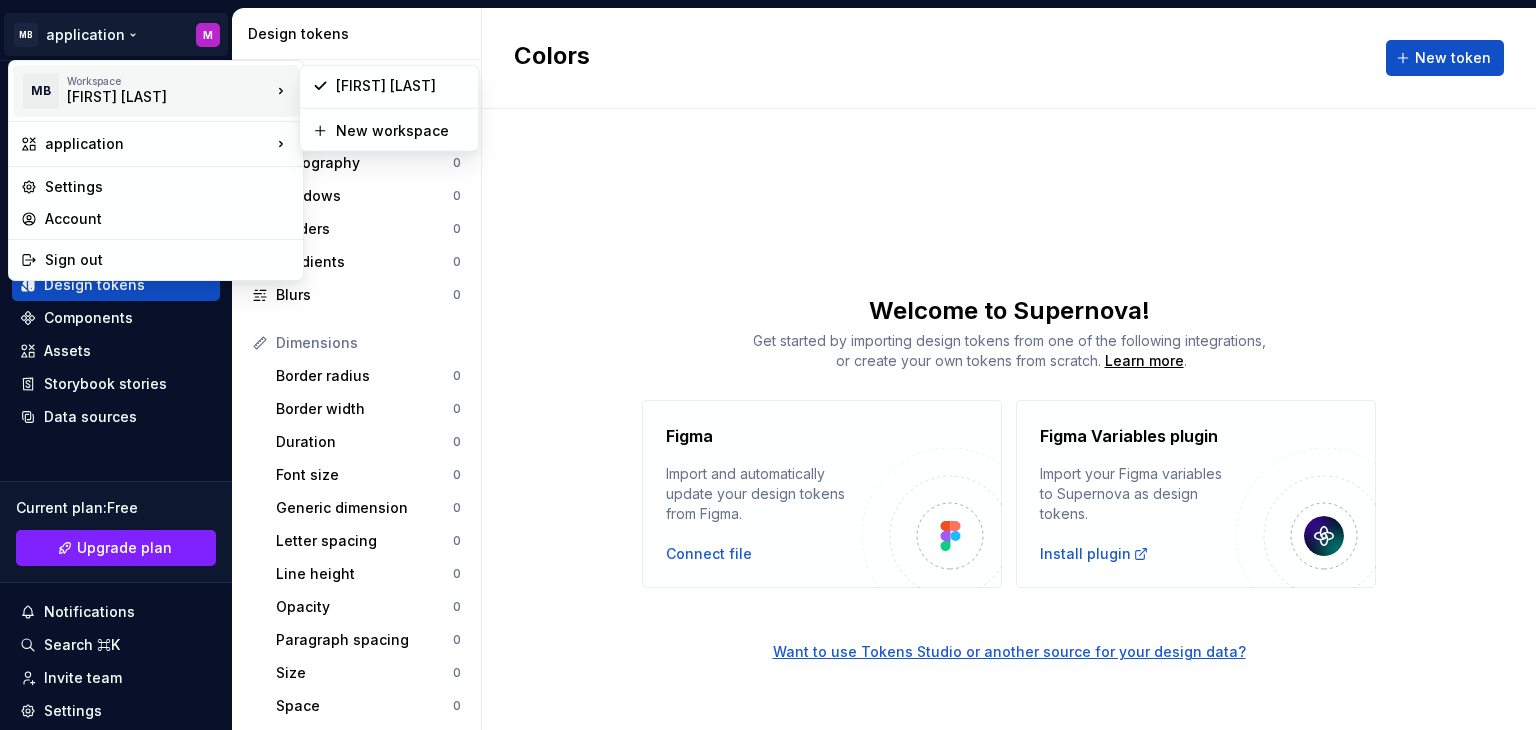 click on "[FIRST] [LAST]" at bounding box center [152, 97] 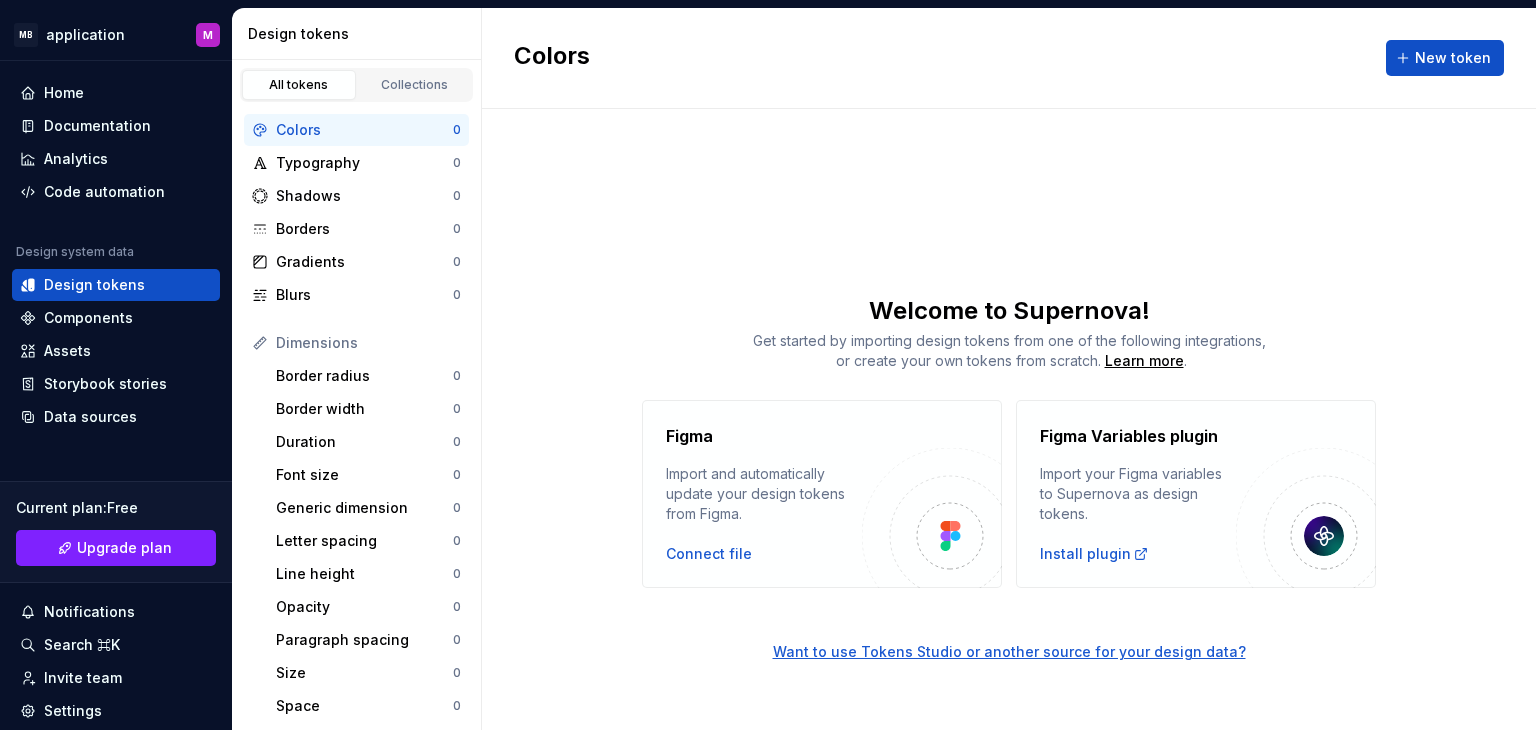 click on "MB application M Home Documentation Analytics Code automation Design system data Design tokens Components Assets Storybook stories Data sources Current plan :  Free Upgrade plan Notifications Search ⌘K Invite team Settings Contact support Help Design tokens All tokens Collections Colors 0 Typography 0 Shadows 0 Borders 0 Gradients 0 Blurs 0 Dimensions Border radius 0 Border width 0 Duration 0 Font size 0 Generic dimension 0 Letter spacing 0 Line height 0 Opacity 0 Paragraph spacing 0 Size 0 Space 0 Z-index 0 Options Text decoration 0 Text case 0 Visibility 0 Strings Font family 0 Font weight/style 0 Generic string 0 Product copy 0 Colors New token Welcome to Supernova! Get started by importing design tokens from one of the following integrations,
or create your own tokens from scratch.   Learn more . Figma Import and automatically update your design tokens from Figma. Connect file Figma Variables plugin Import your Figma variables to Supernova as design tokens. Install plugin" at bounding box center [768, 365] 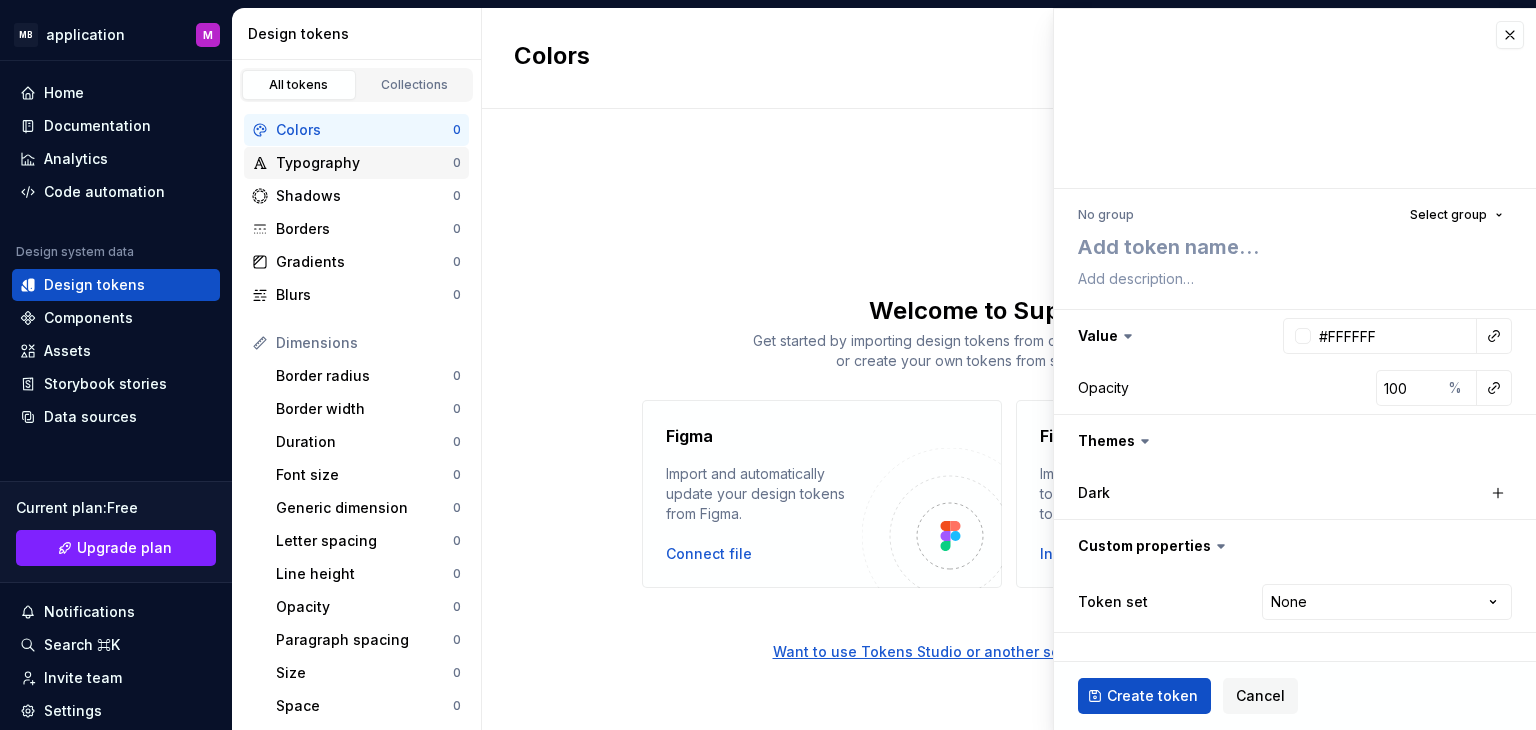 click on "Typography" at bounding box center (364, 163) 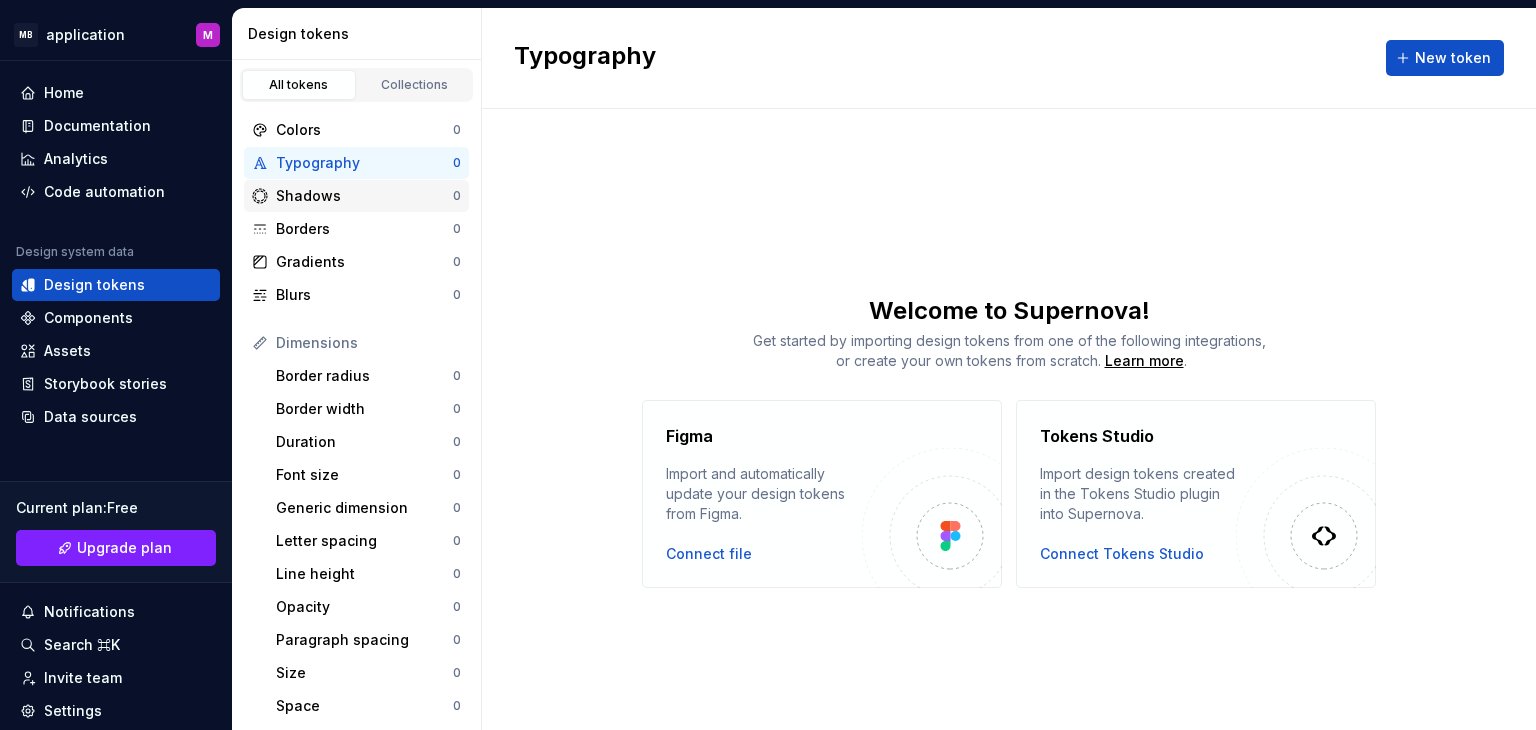 click on "Shadows 0" at bounding box center [356, 196] 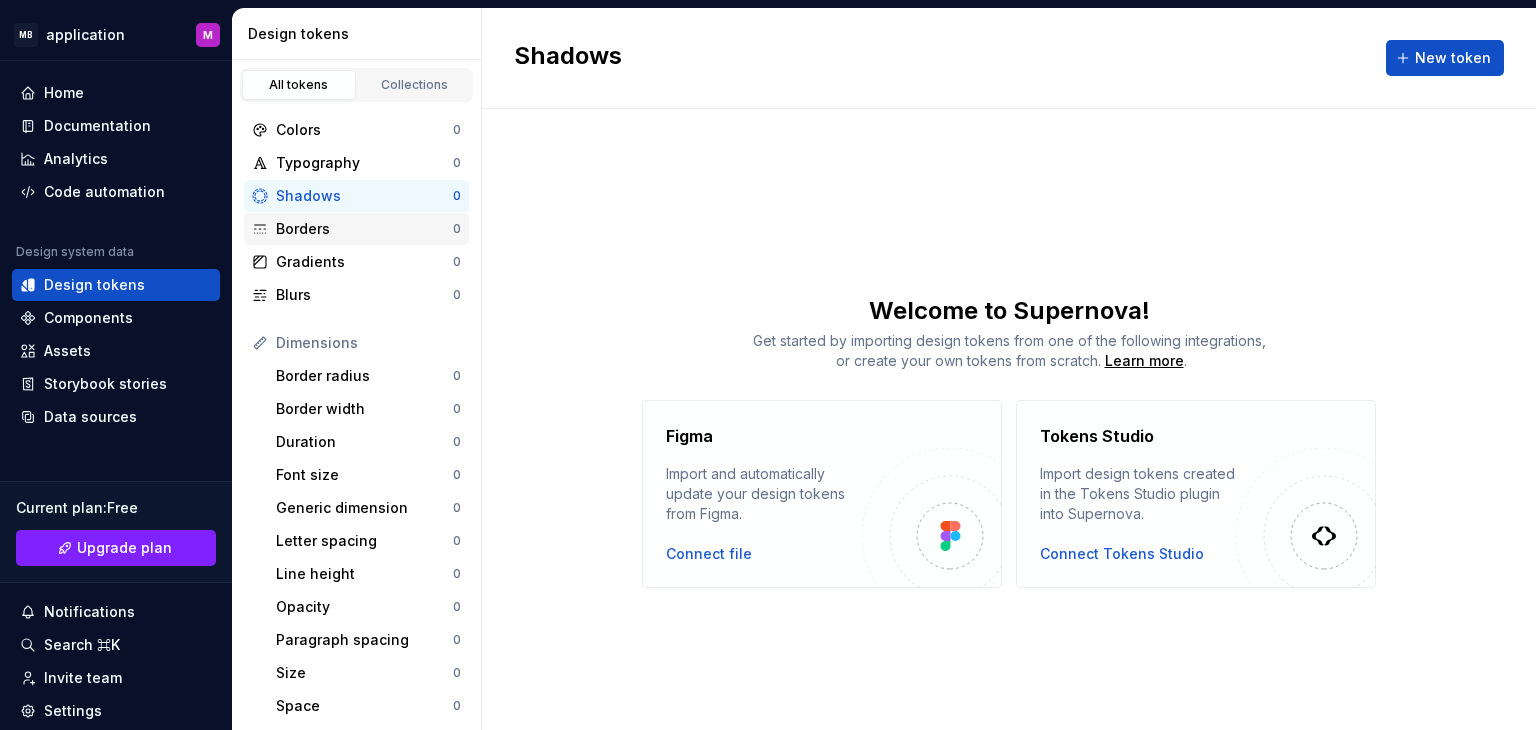 click on "Borders" at bounding box center [364, 229] 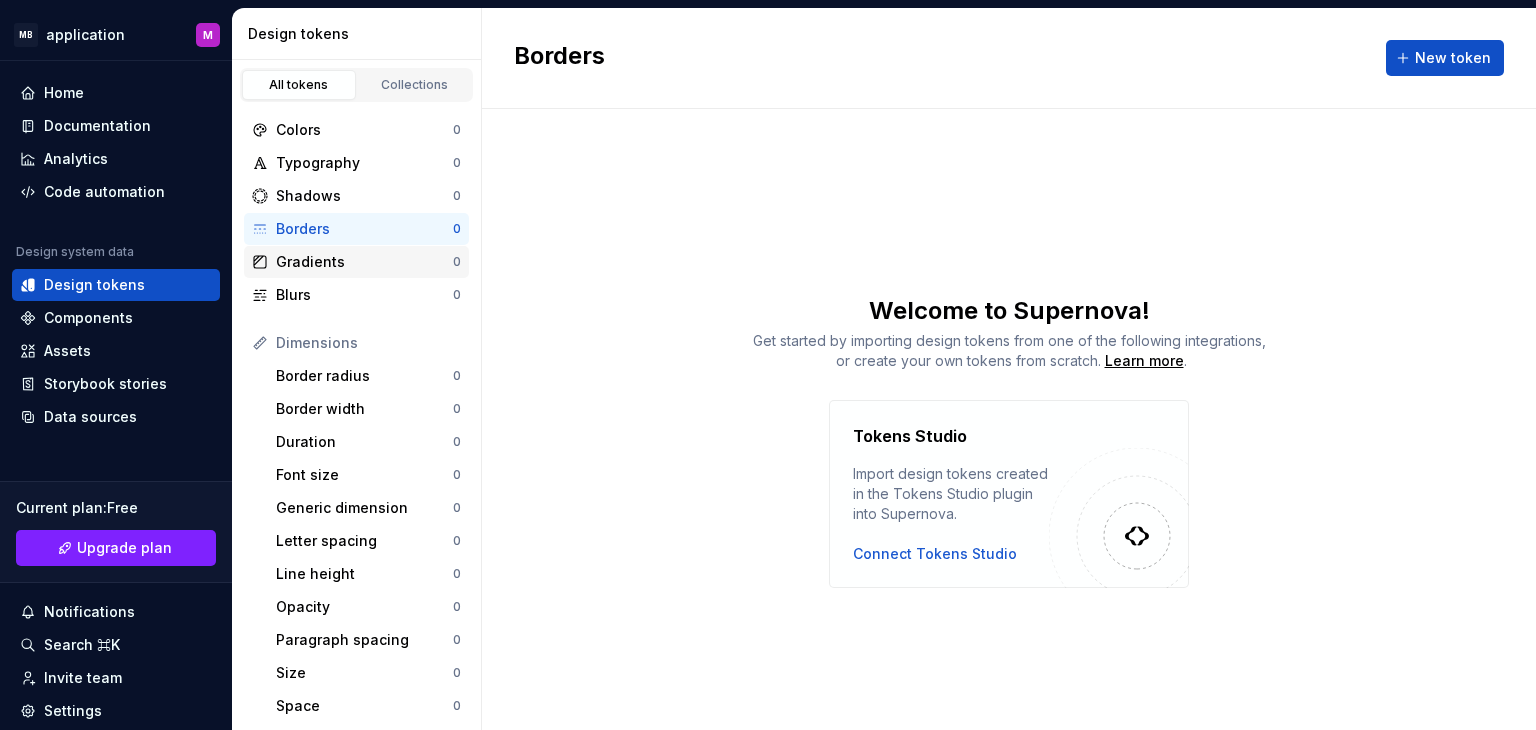 click on "Gradients 0" at bounding box center [356, 262] 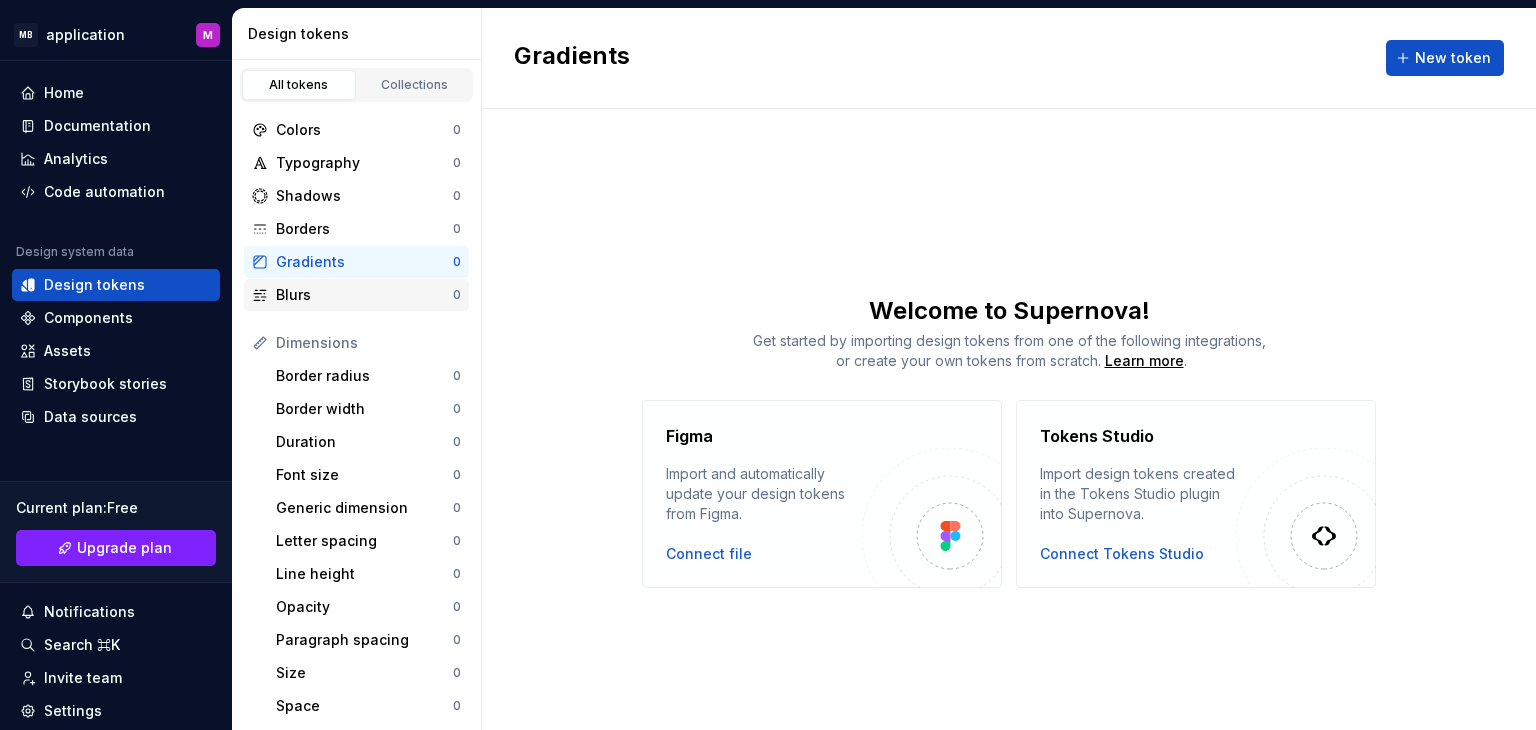 click on "Blurs" at bounding box center [364, 295] 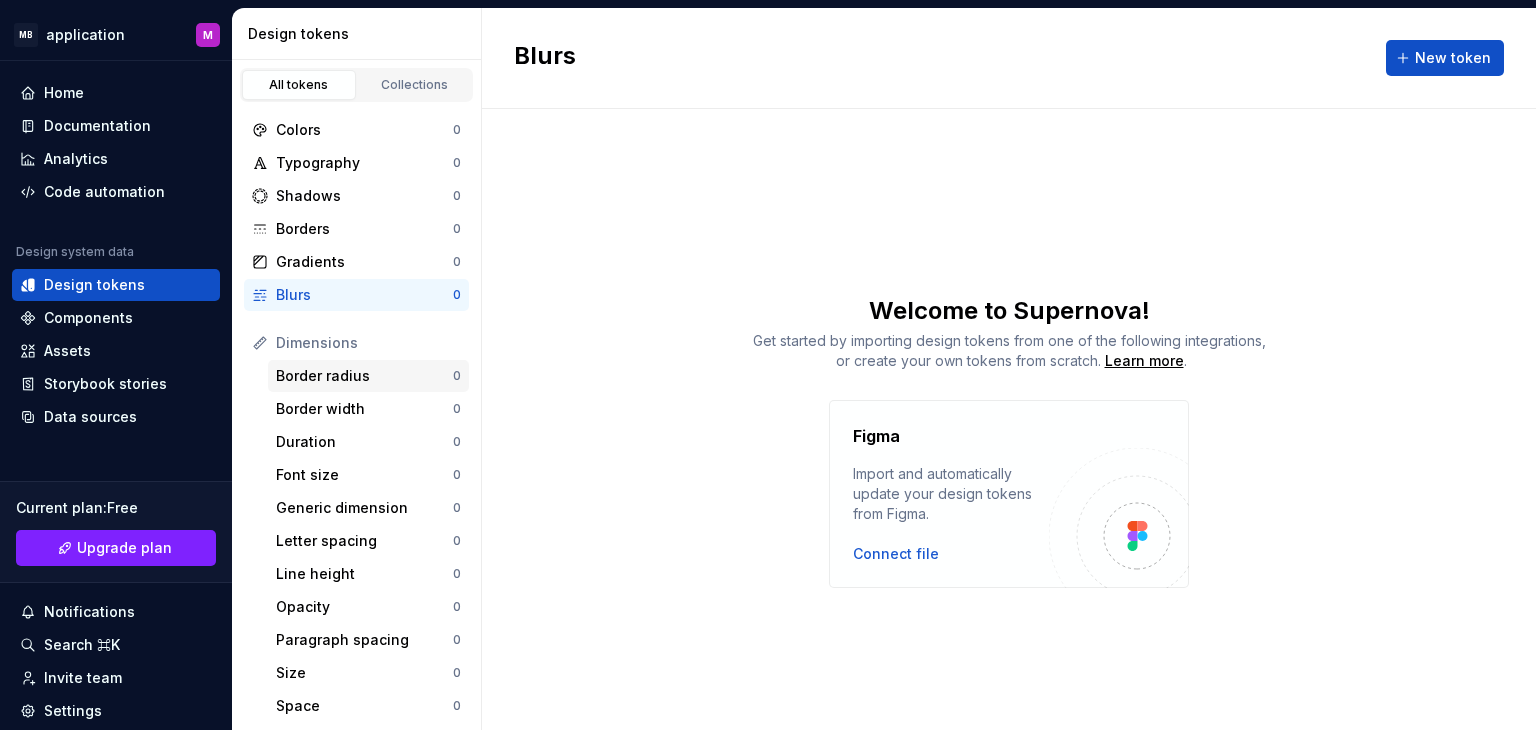 click on "Border radius" at bounding box center [364, 376] 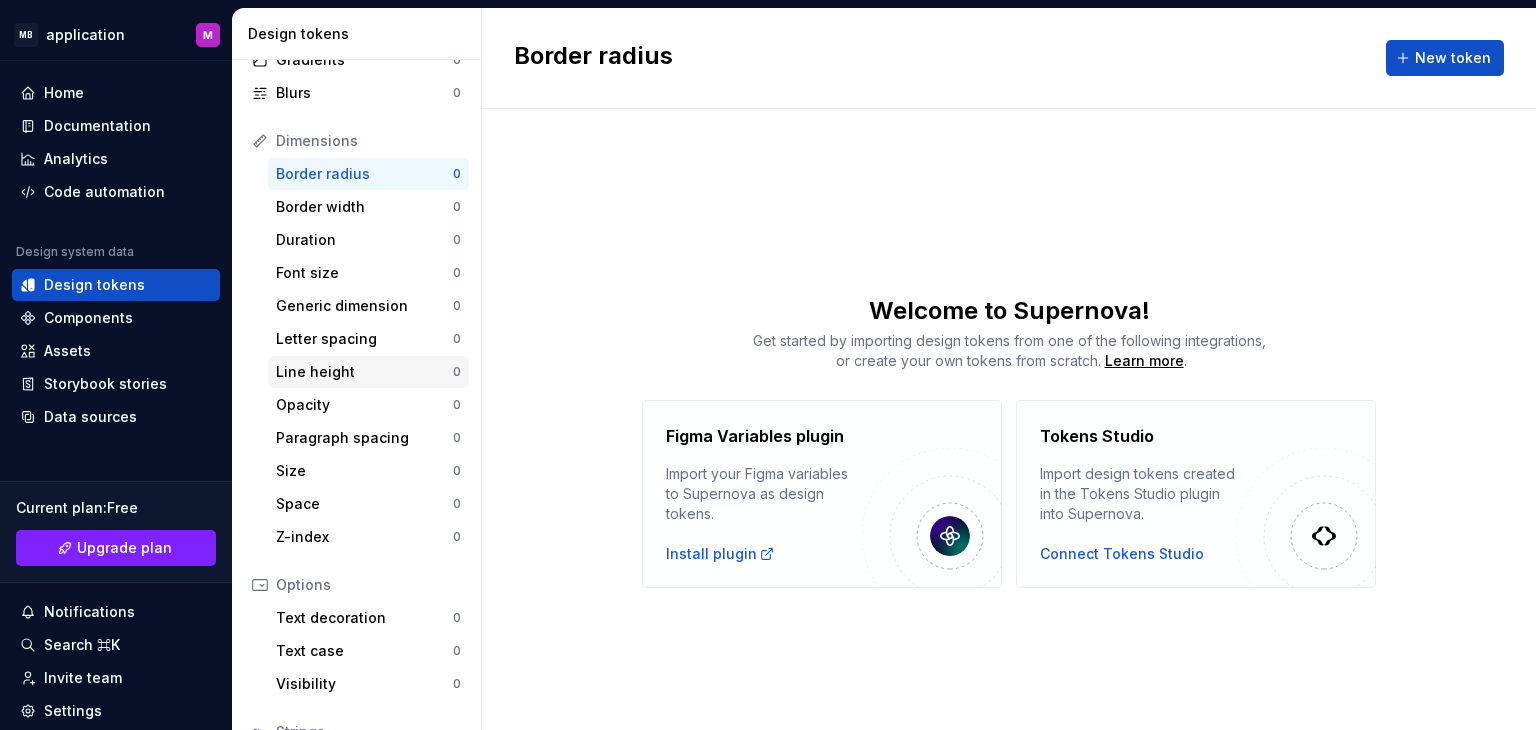 scroll, scrollTop: 364, scrollLeft: 0, axis: vertical 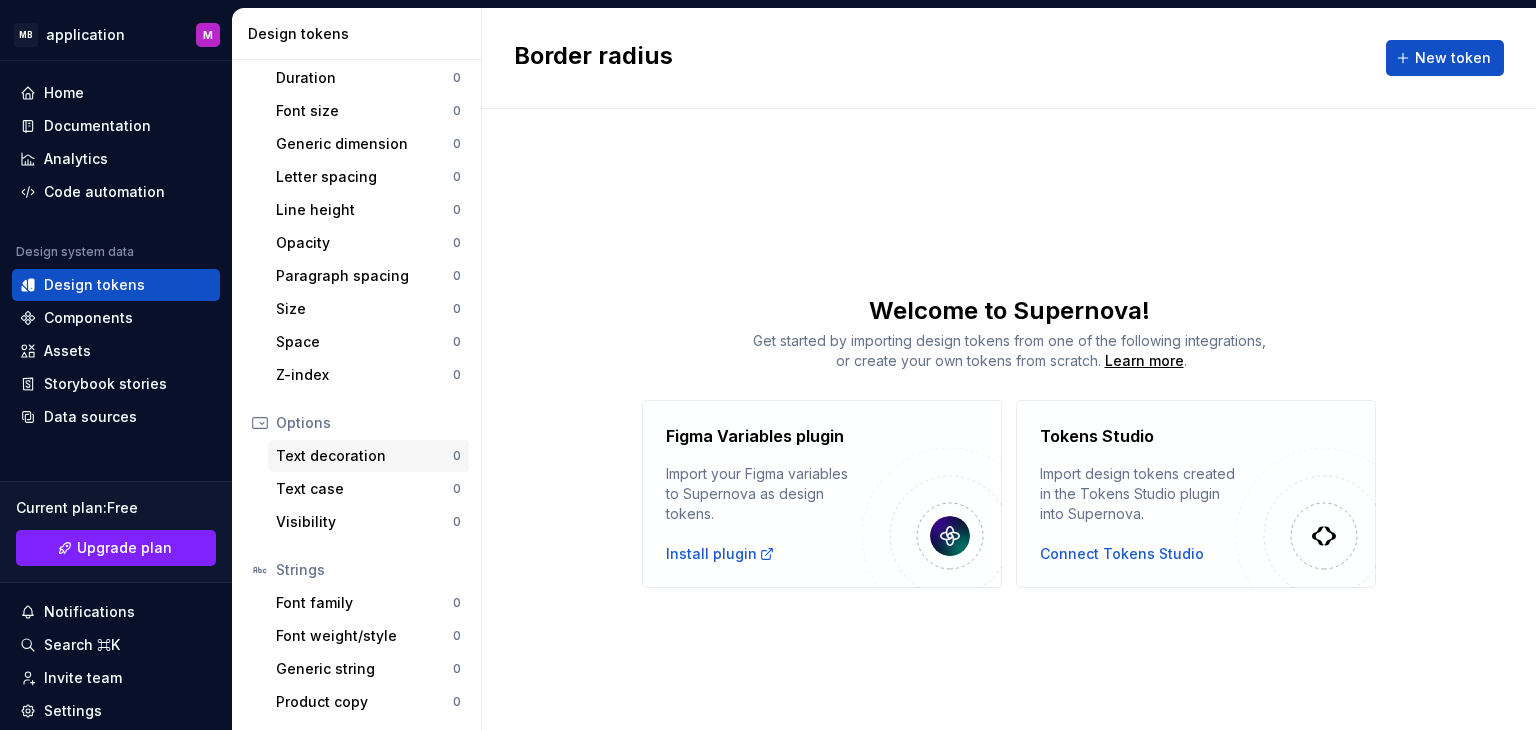 click on "Text decoration" at bounding box center (364, 456) 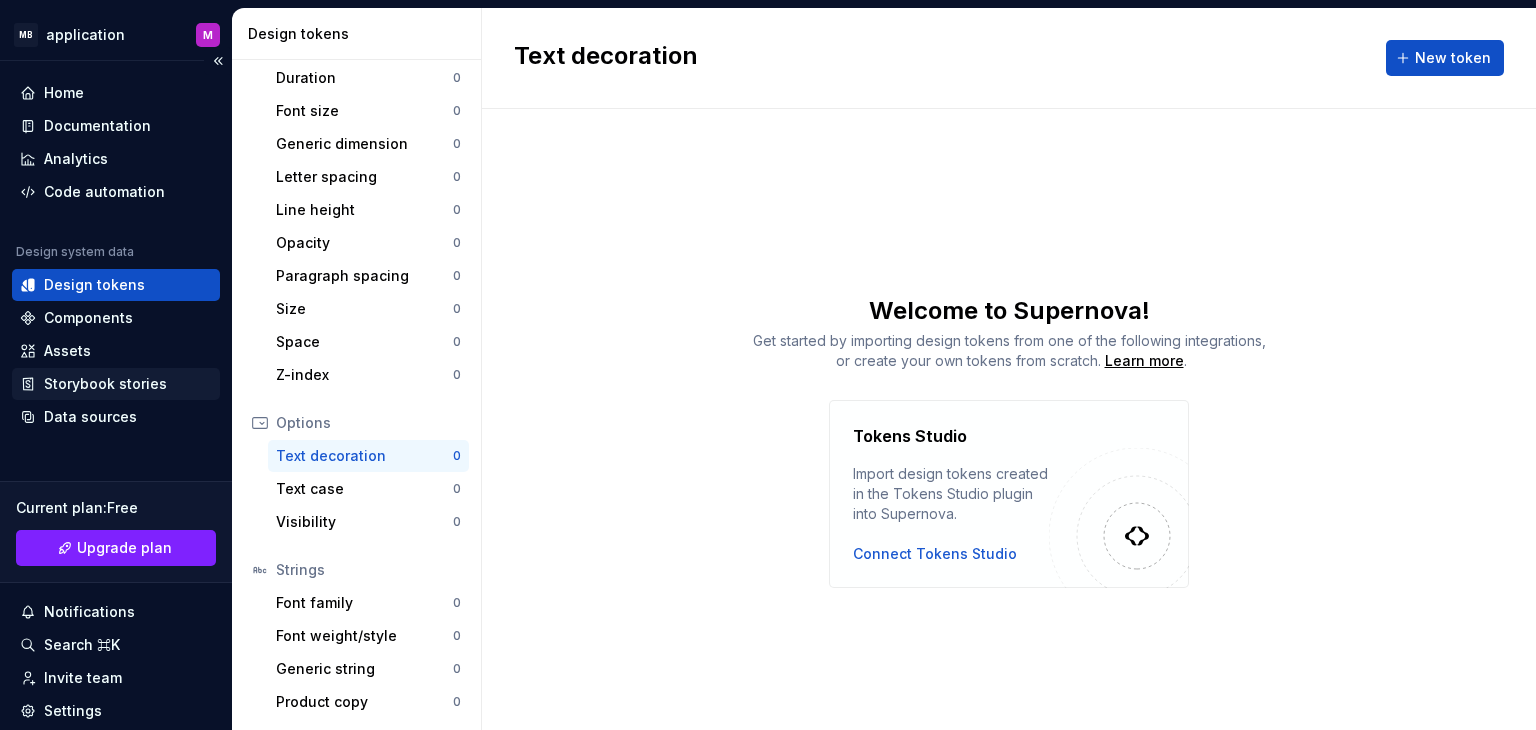 scroll, scrollTop: 132, scrollLeft: 0, axis: vertical 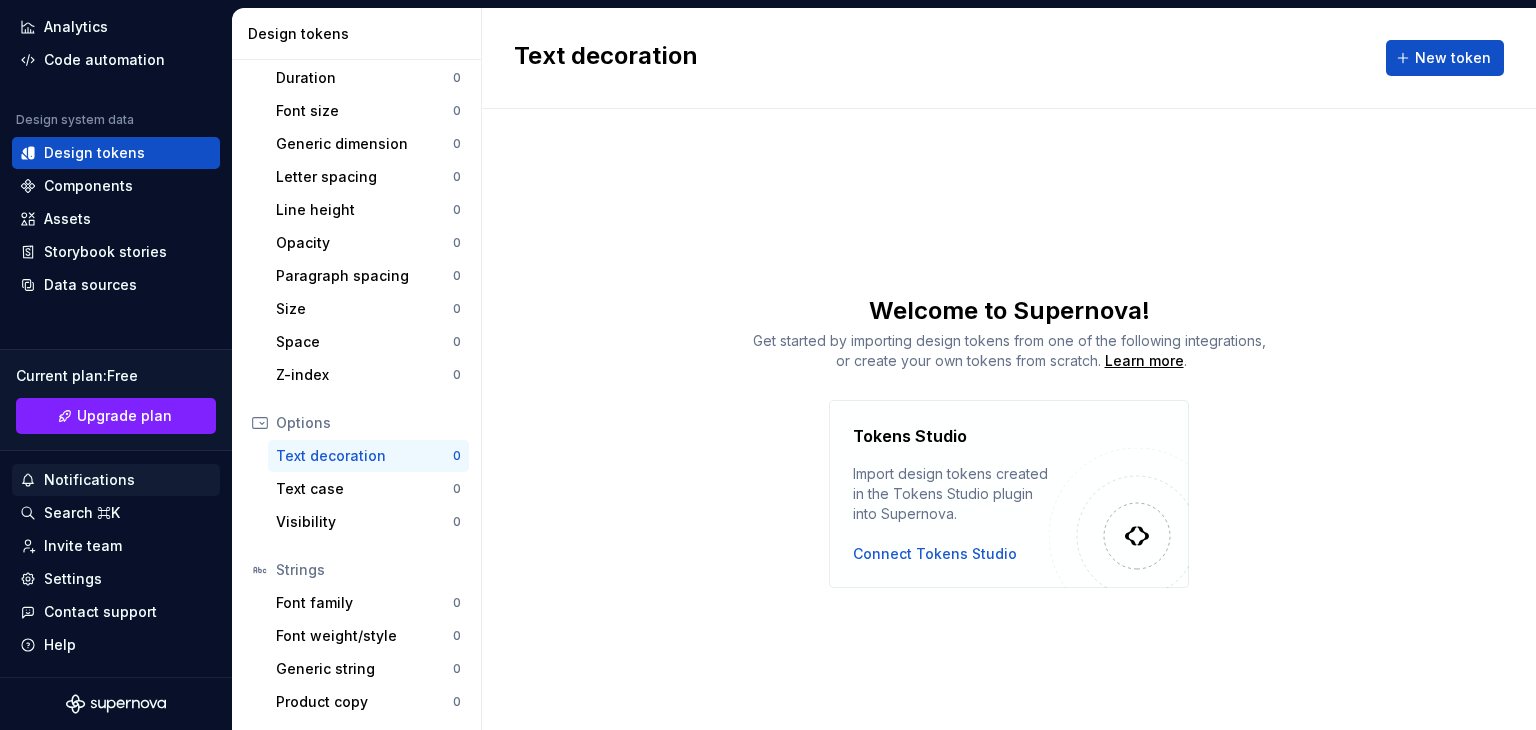 click on "Notifications" at bounding box center [89, 480] 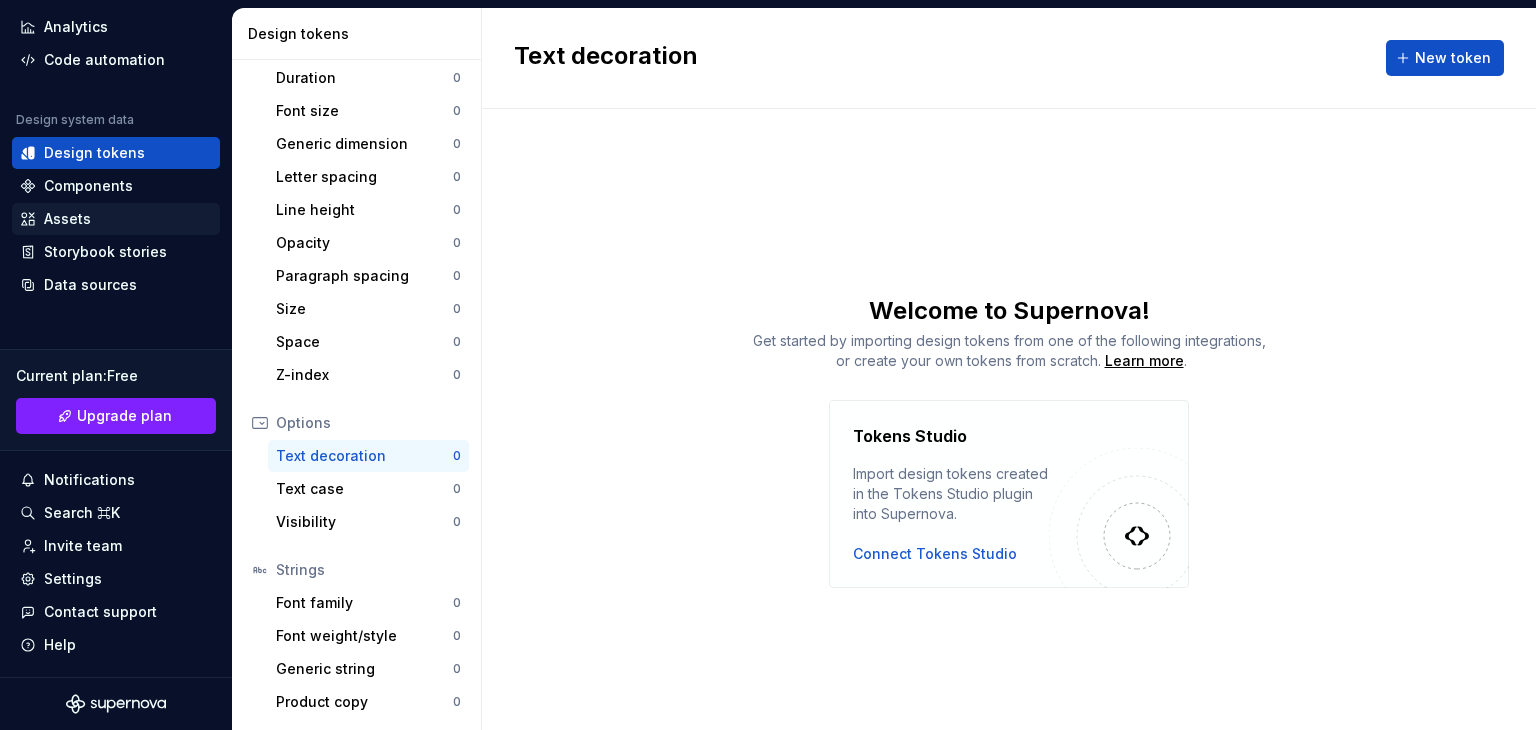 click on "MB application M Home Documentation Analytics Code automation Design system data Design tokens Components Assets Storybook stories Data sources Current plan :  Free Upgrade plan Notifications Search ⌘K Invite team Settings Contact support Help Design tokens All tokens Collections Colors 0 Typography 0 Shadows 0 Borders 0 Gradients 0 Blurs 0 Dimensions Border radius 0 Border width 0 Duration 0 Font size 0 Generic dimension 0 Letter spacing 0 Line height 0 Opacity 0 Paragraph spacing 0 Size 0 Space 0 Z-index 0 Options Text decoration 0 Text case 0 Visibility 0 Strings Font family 0 Font weight/style 0 Generic string 0 Product copy 0 Text decoration New token Welcome to Supernova! Get started by importing design tokens from one of the following integrations,
or create your own tokens from scratch.   Learn more . Tokens Studio Import design tokens created in the Tokens Studio plugin into Supernova. Connect Tokens Studio   *" at bounding box center [768, 365] 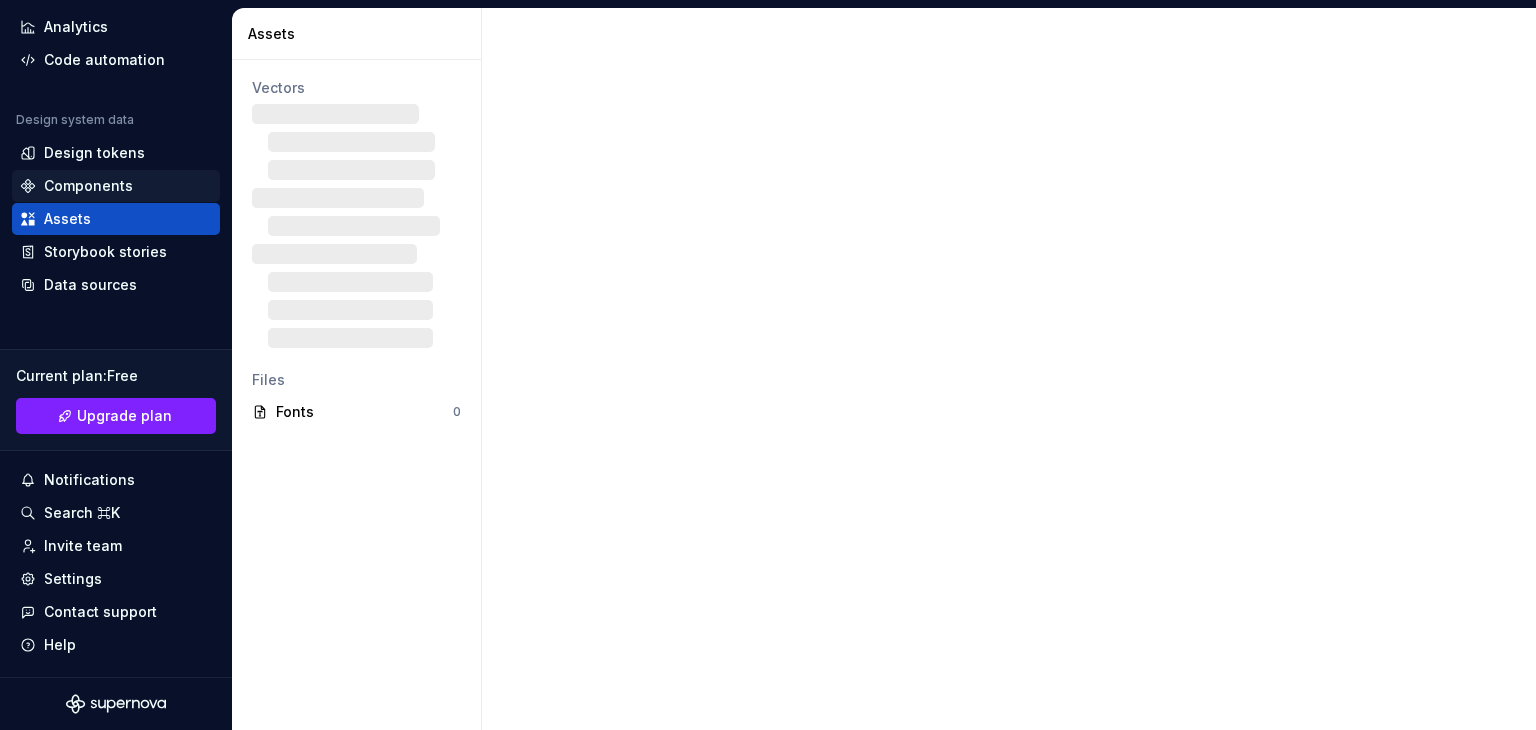 click on "Components" at bounding box center (116, 186) 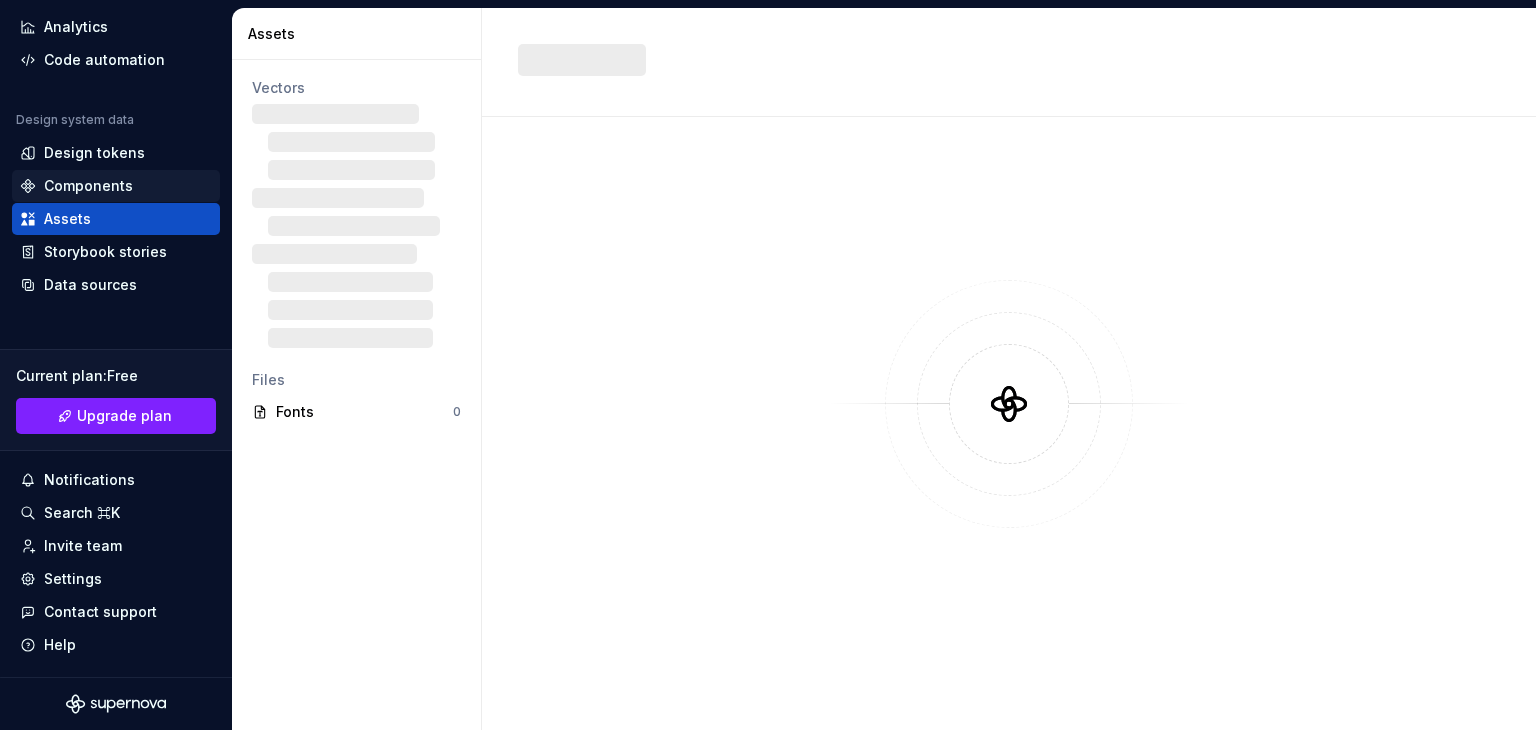 click on "Components" at bounding box center [116, 186] 